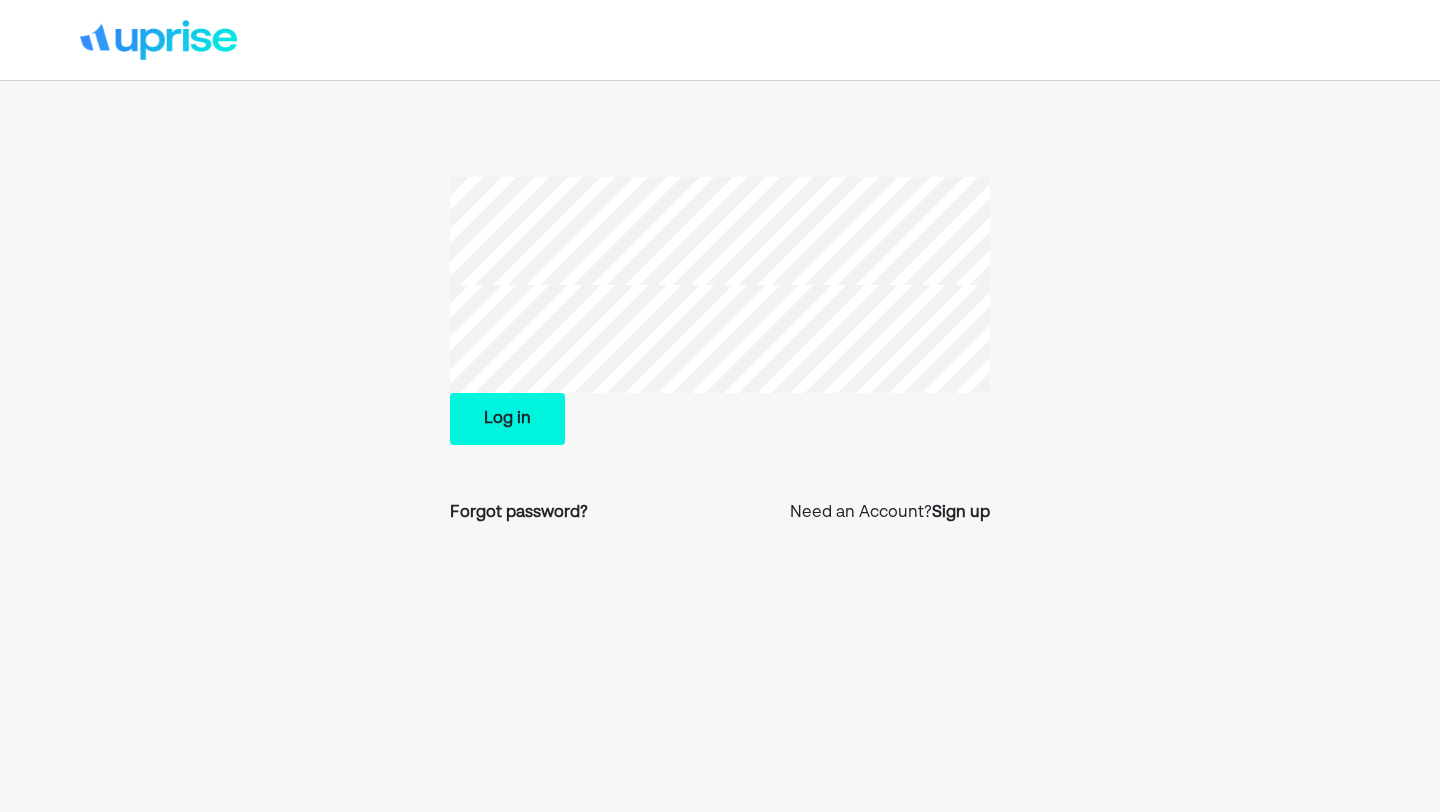 scroll, scrollTop: 0, scrollLeft: 0, axis: both 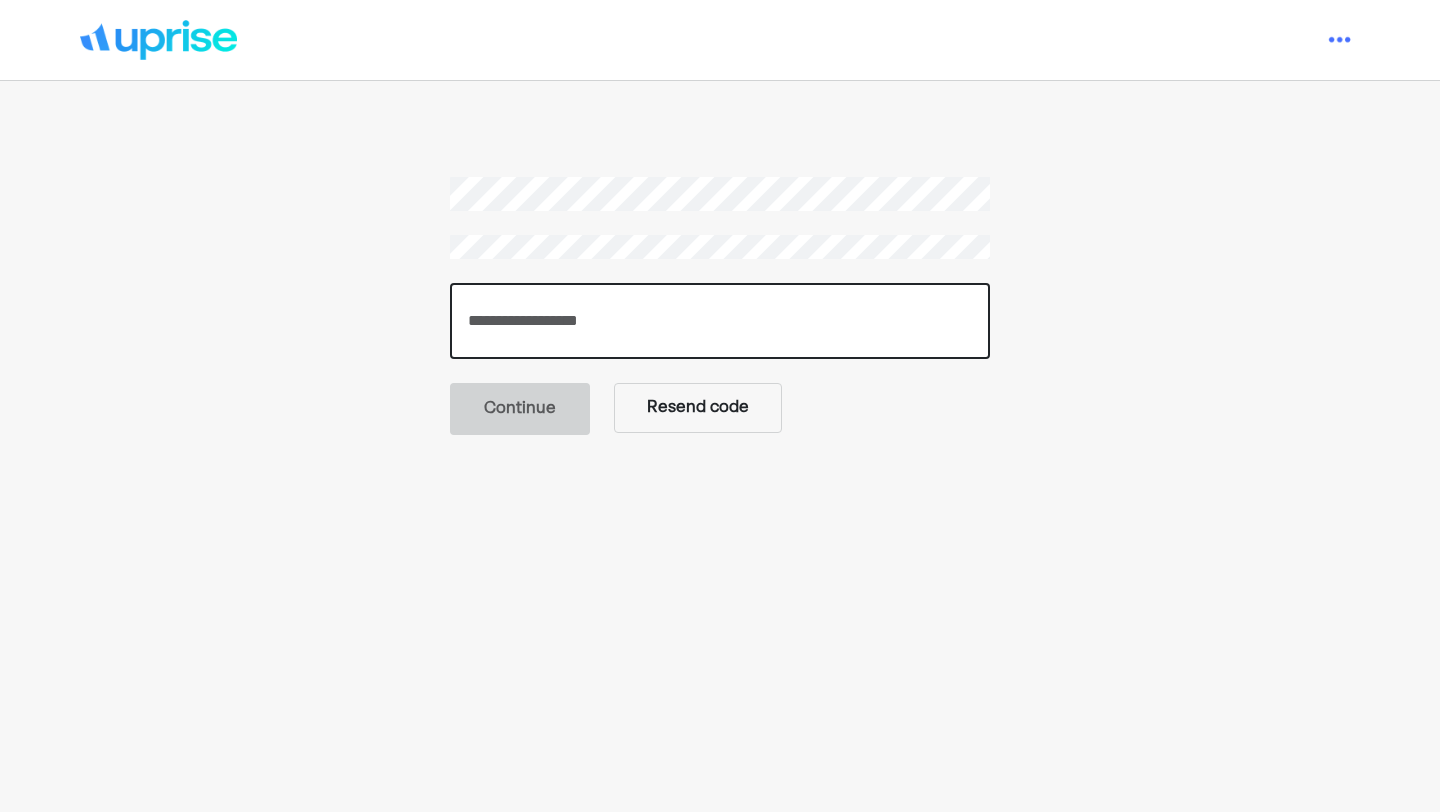 click at bounding box center (720, 321) 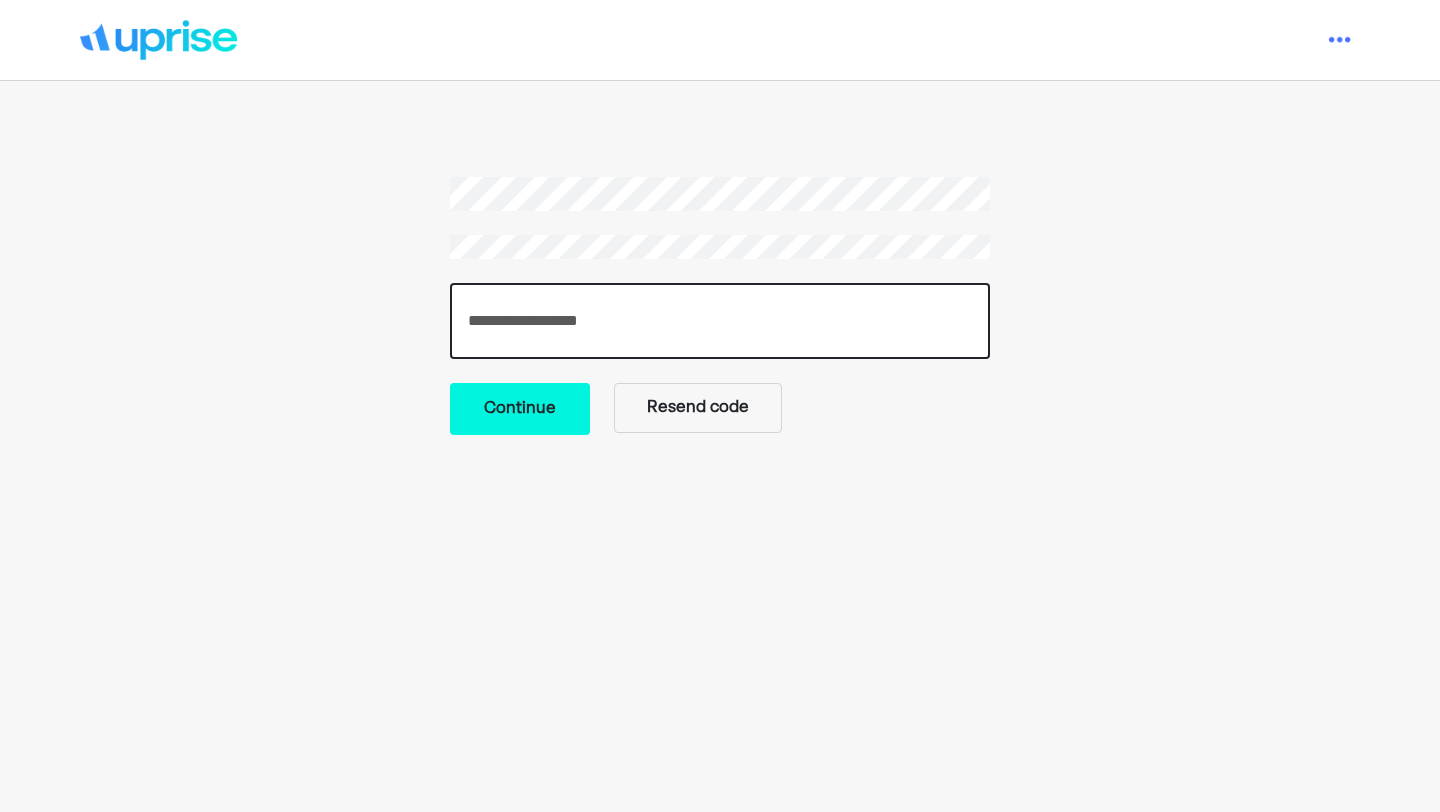 type on "******" 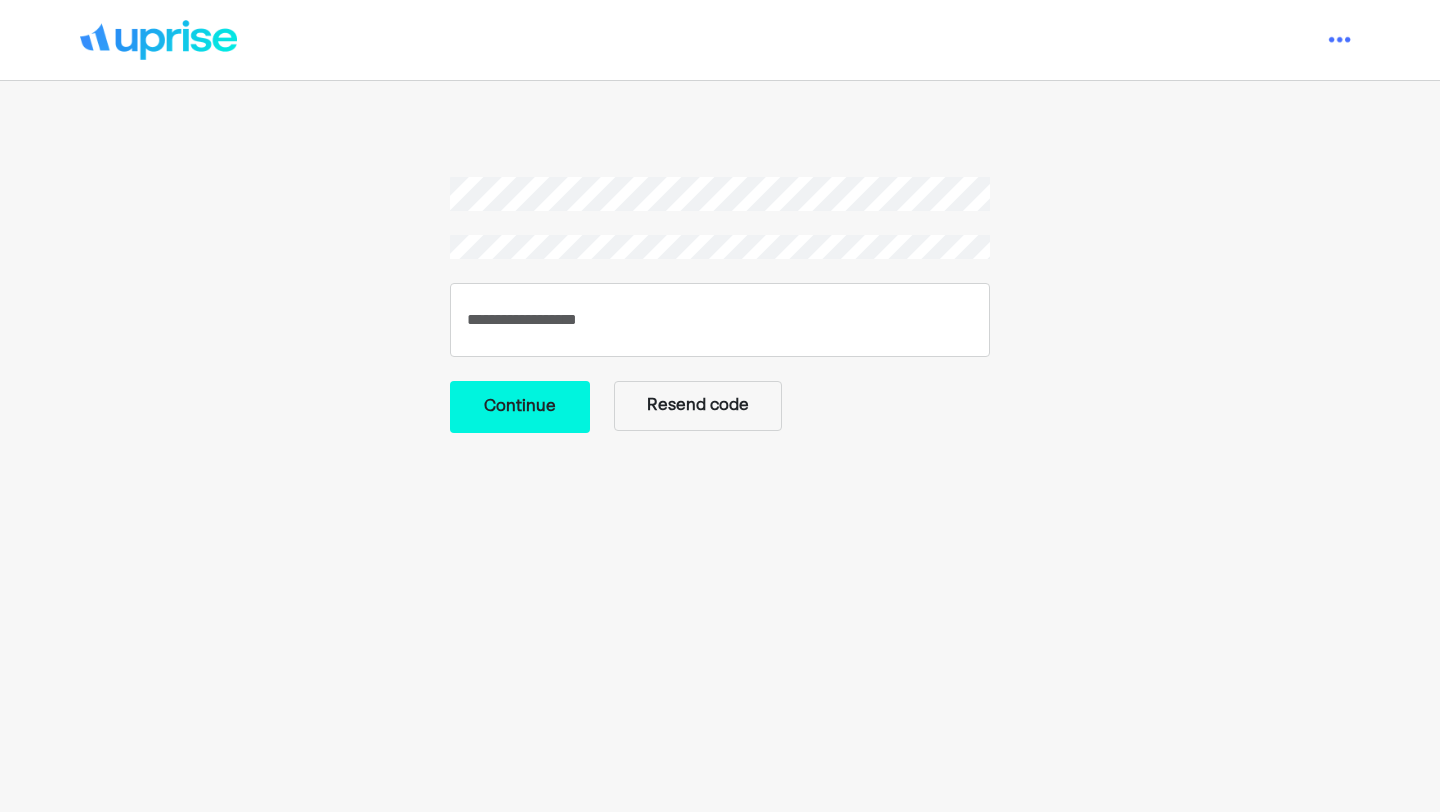 click on "Continue" at bounding box center [520, 407] 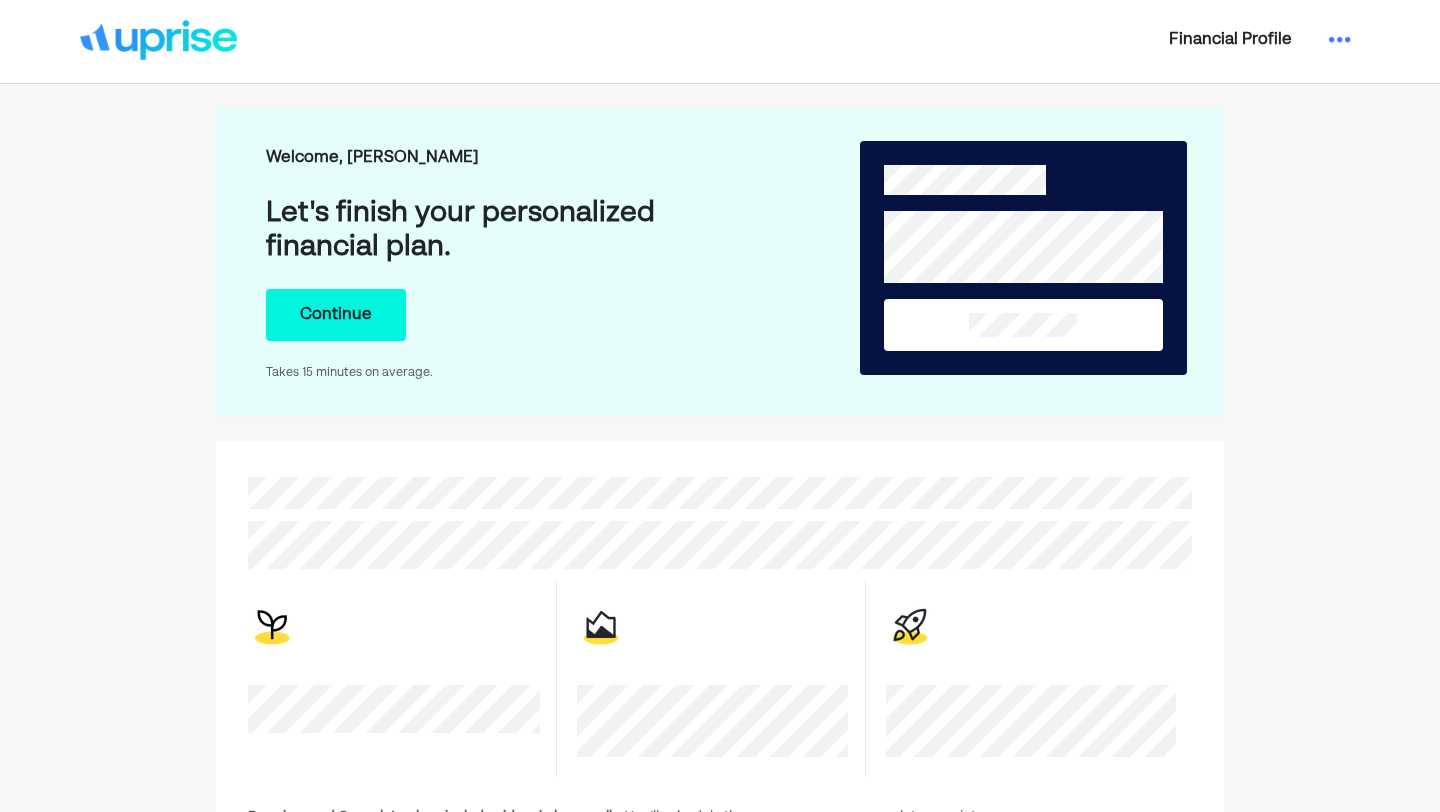 click on "Continue" at bounding box center (336, 315) 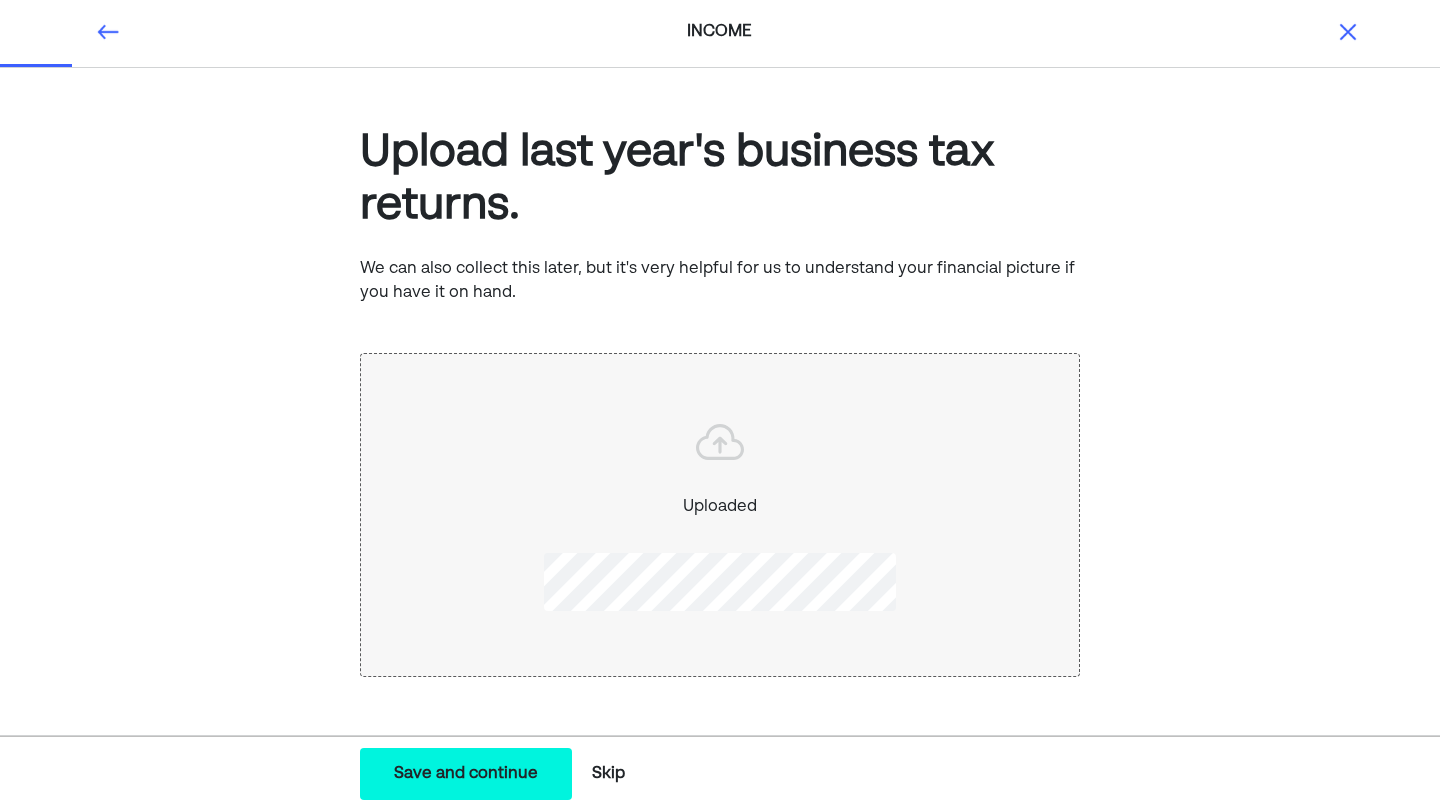 click on "Save and continue" at bounding box center (466, 774) 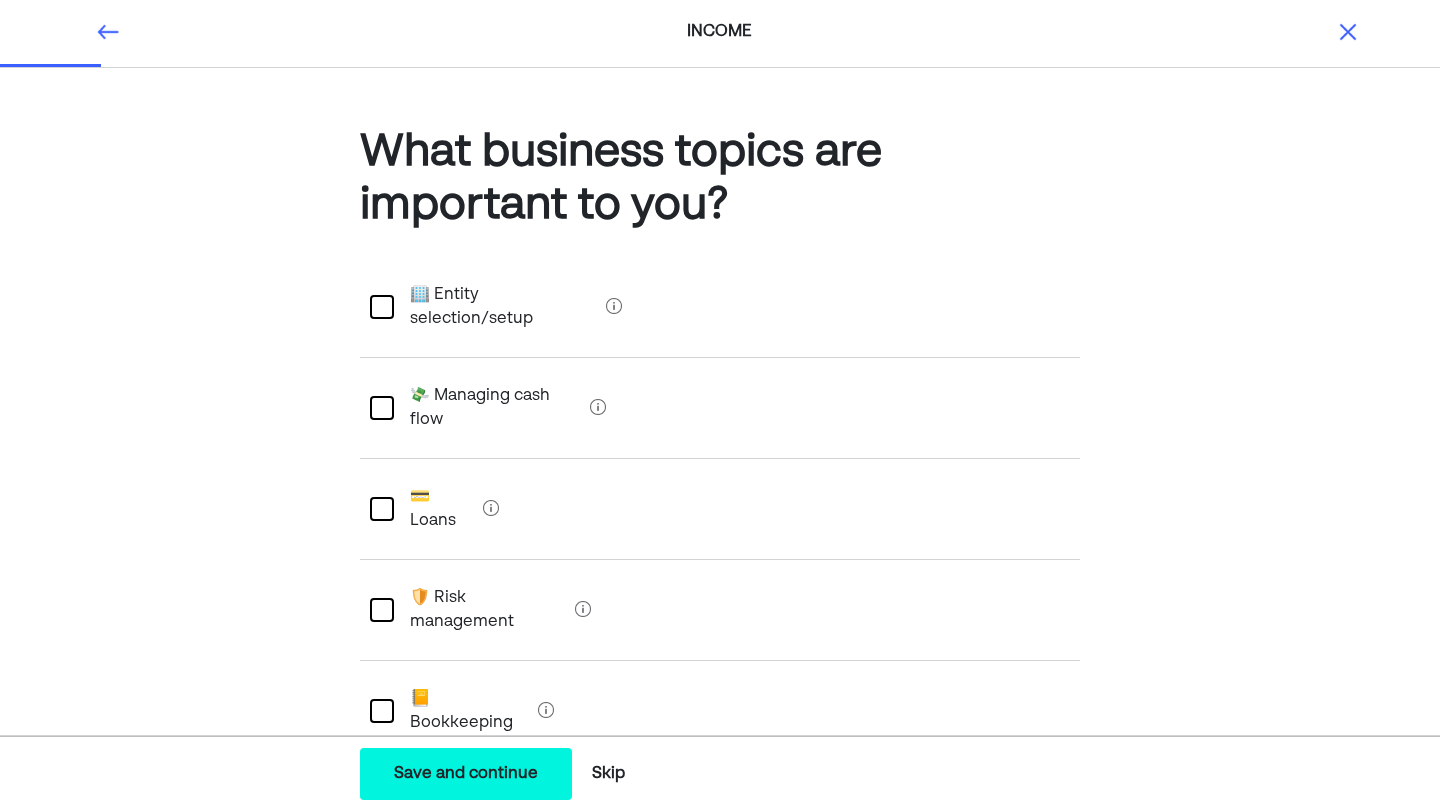click at bounding box center [382, 307] 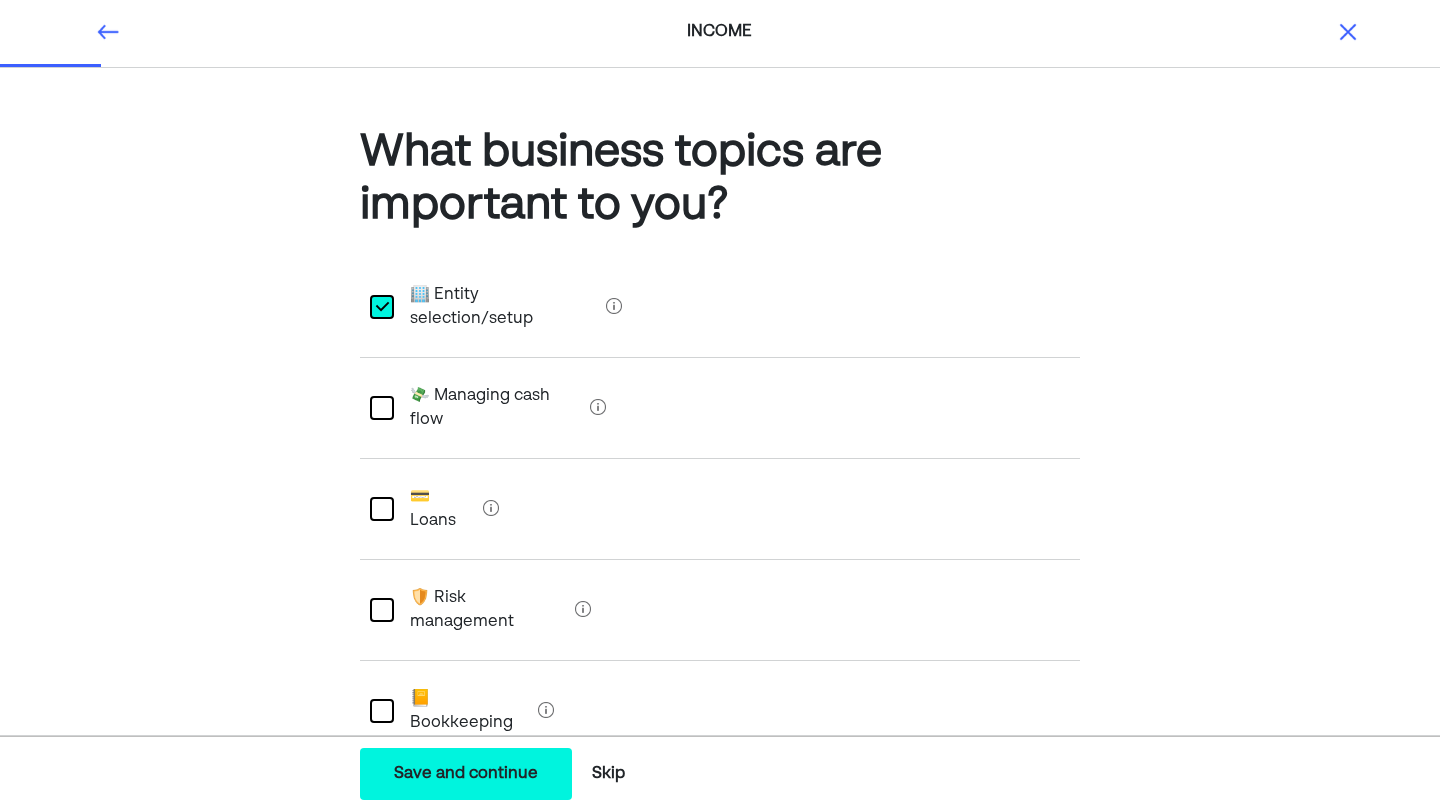 click on "L" at bounding box center (382, 307) 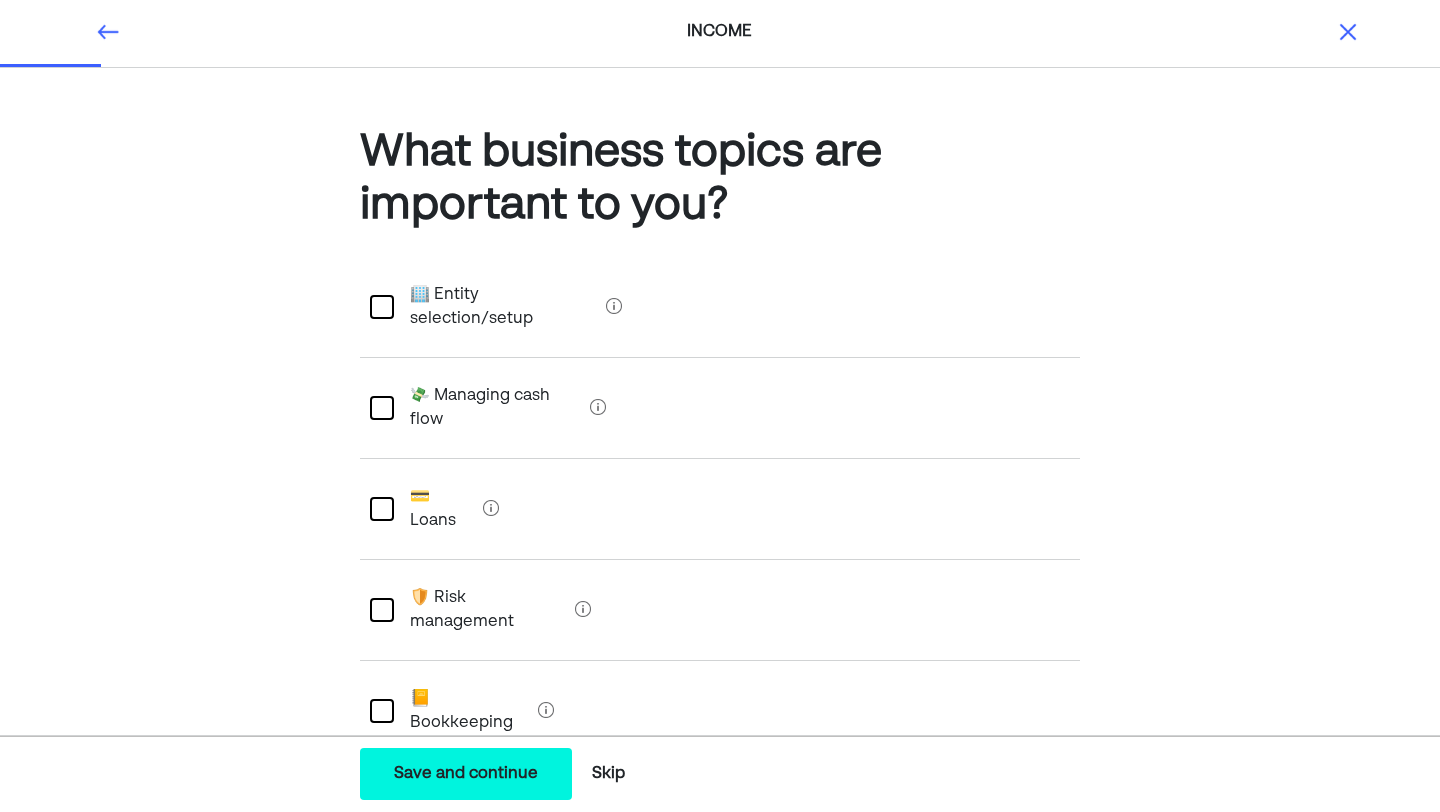click on "📒 Bookkeeping" at bounding box center (720, 711) 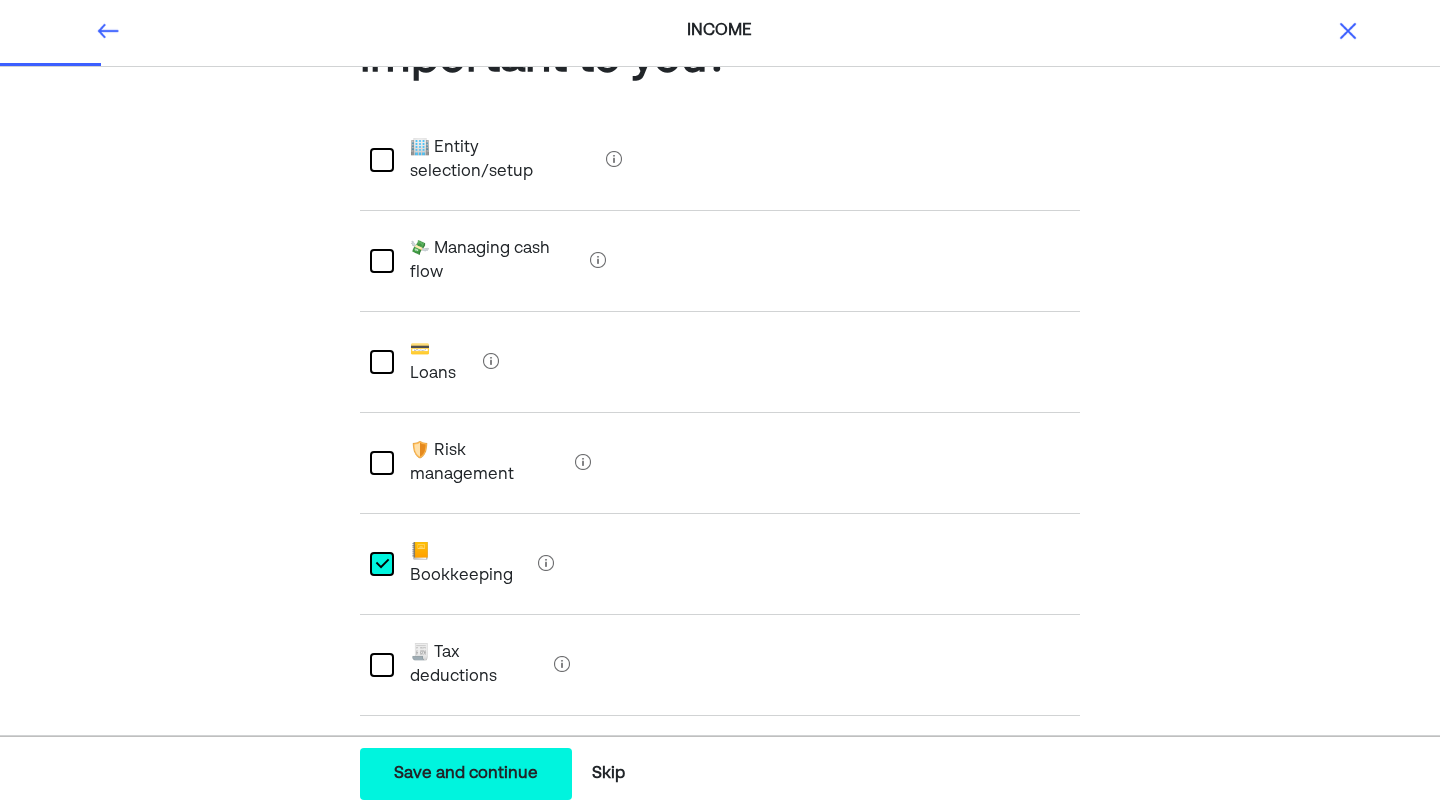 scroll, scrollTop: 151, scrollLeft: 0, axis: vertical 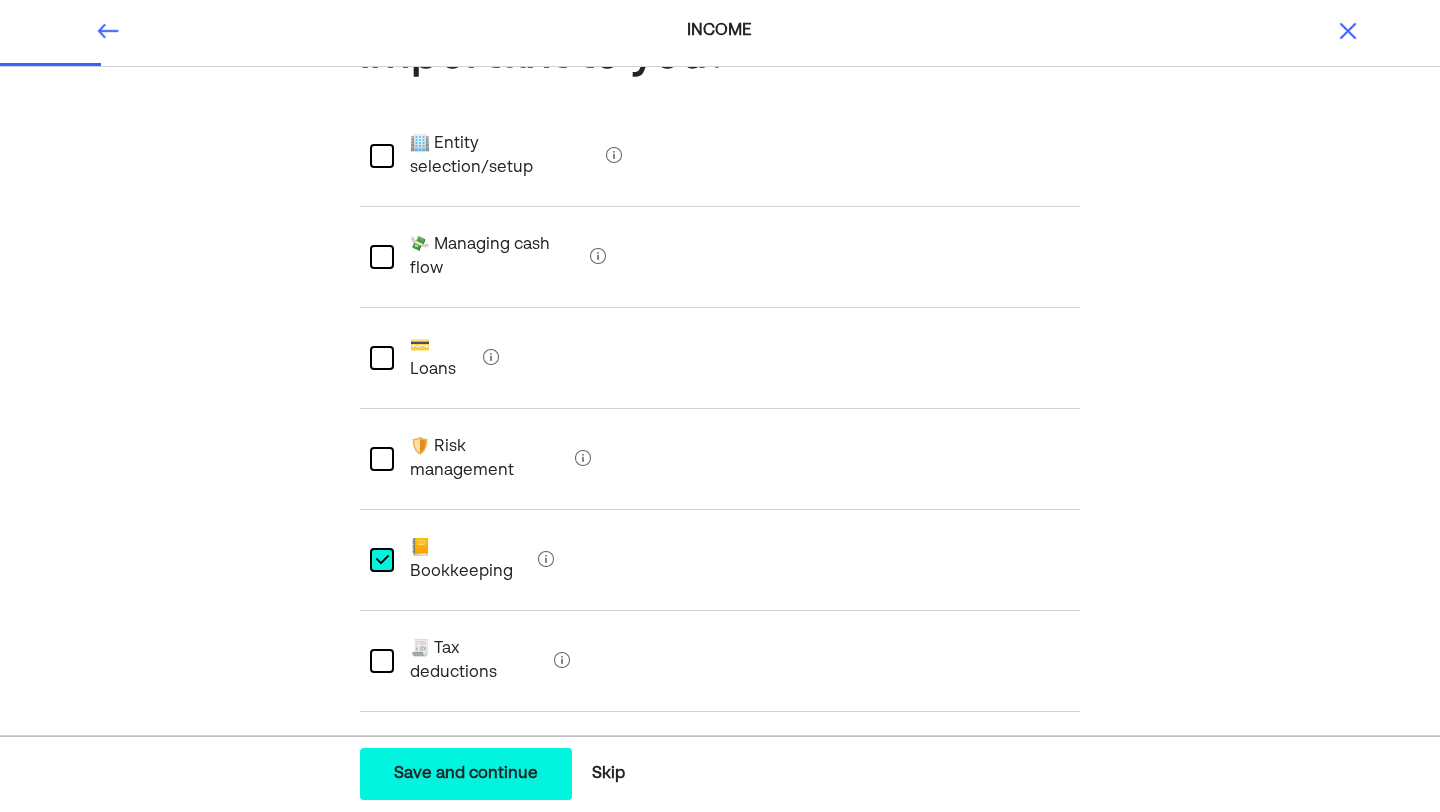 click at bounding box center (382, 661) 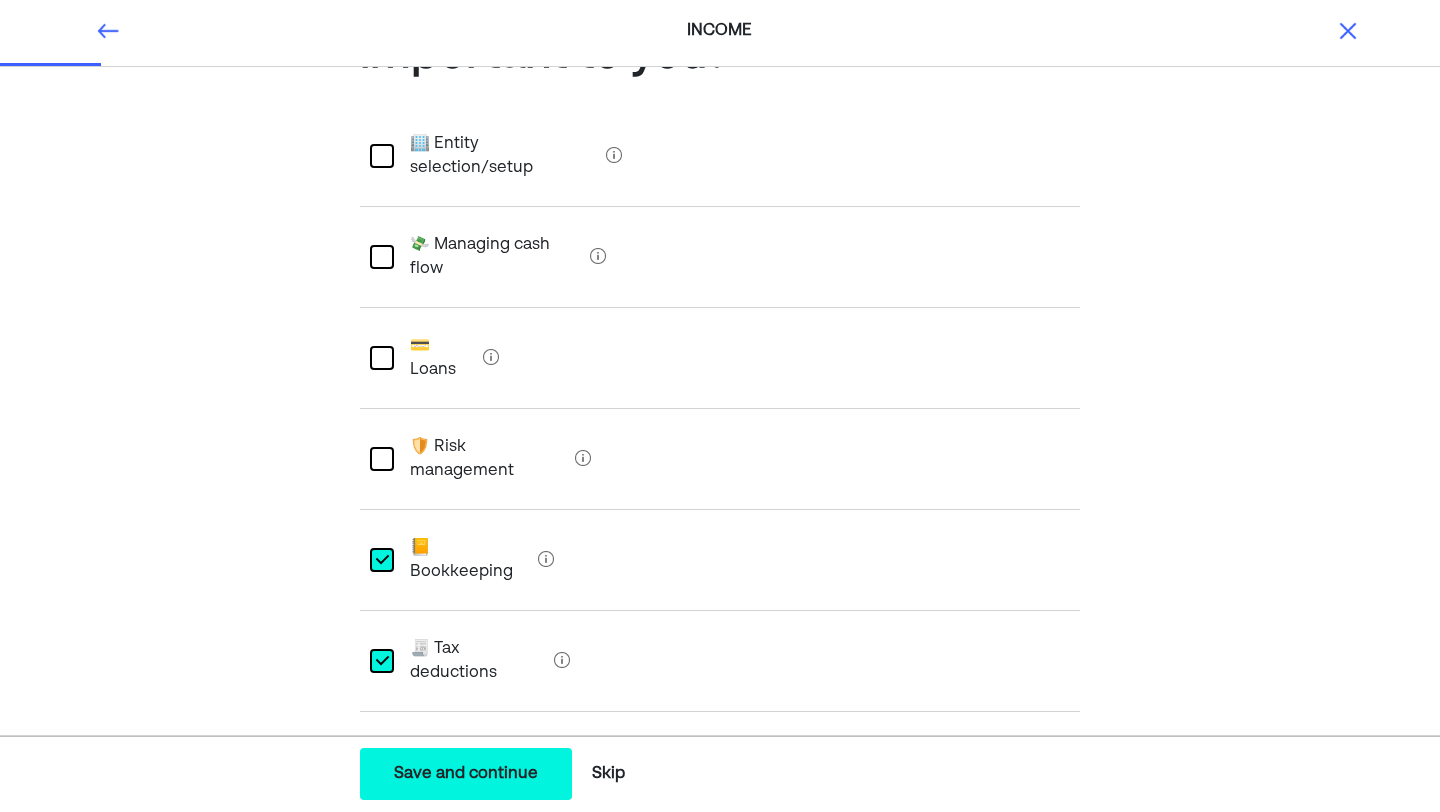 click on "🏖️ Retirement plans" at bounding box center (720, 762) 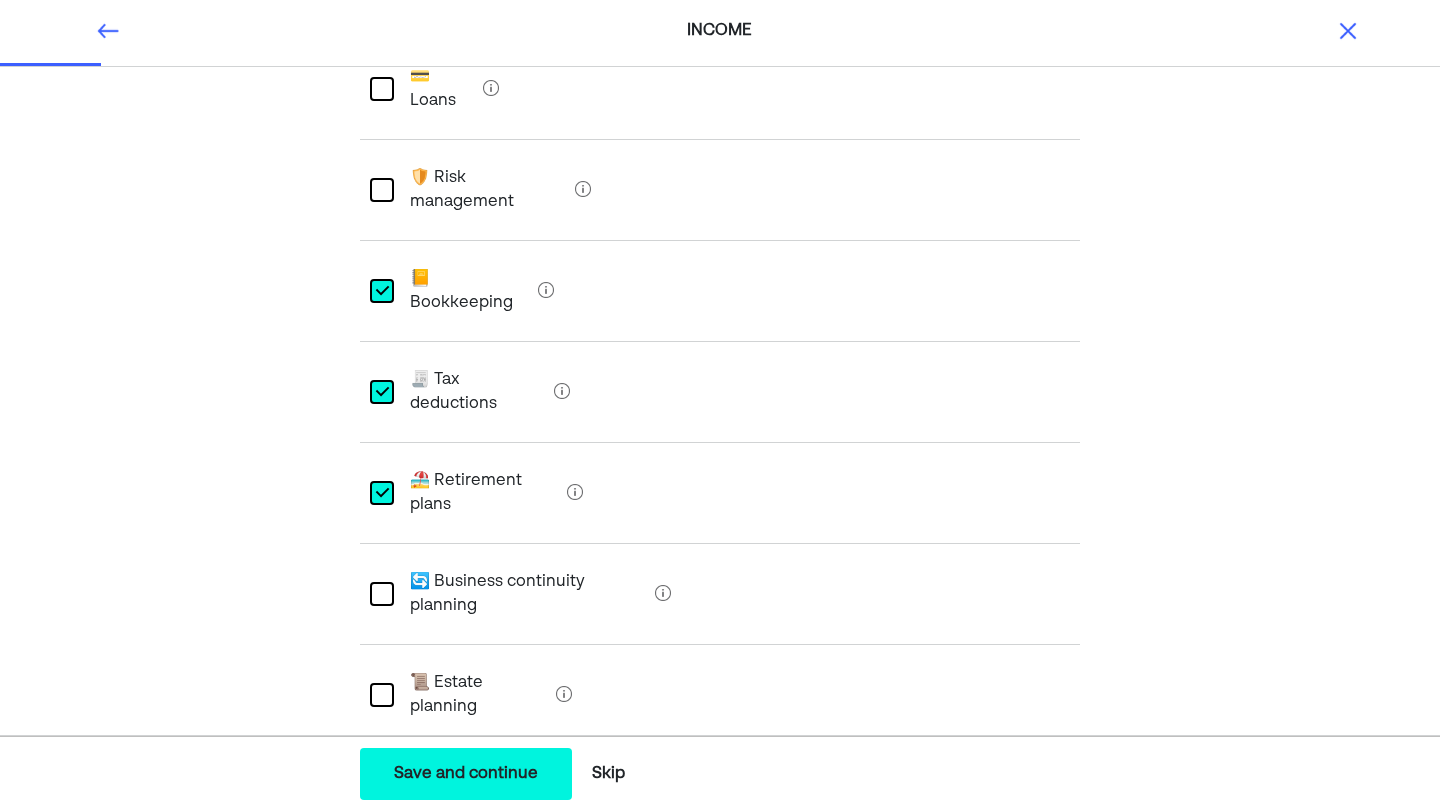 scroll, scrollTop: 409, scrollLeft: 0, axis: vertical 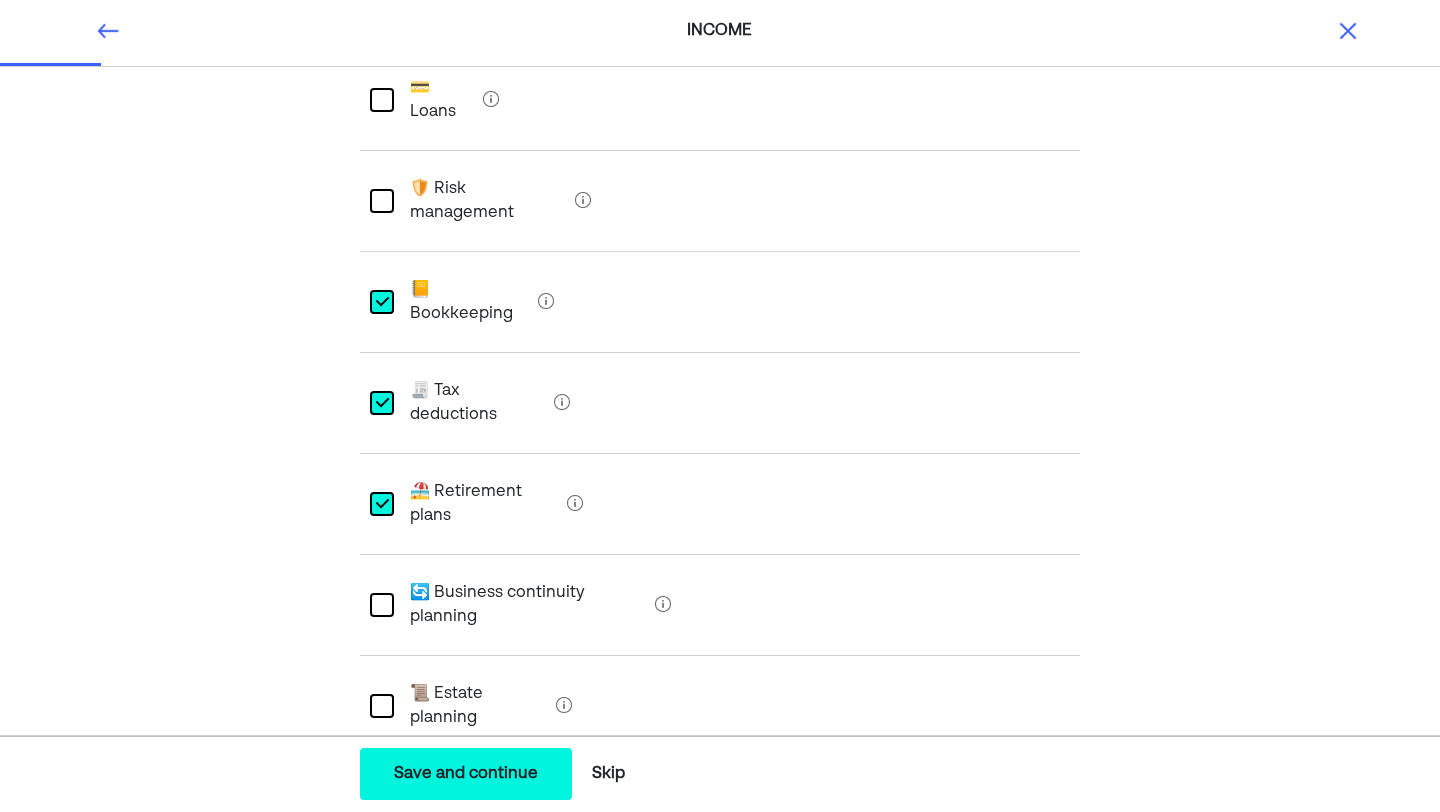 click at bounding box center (382, 706) 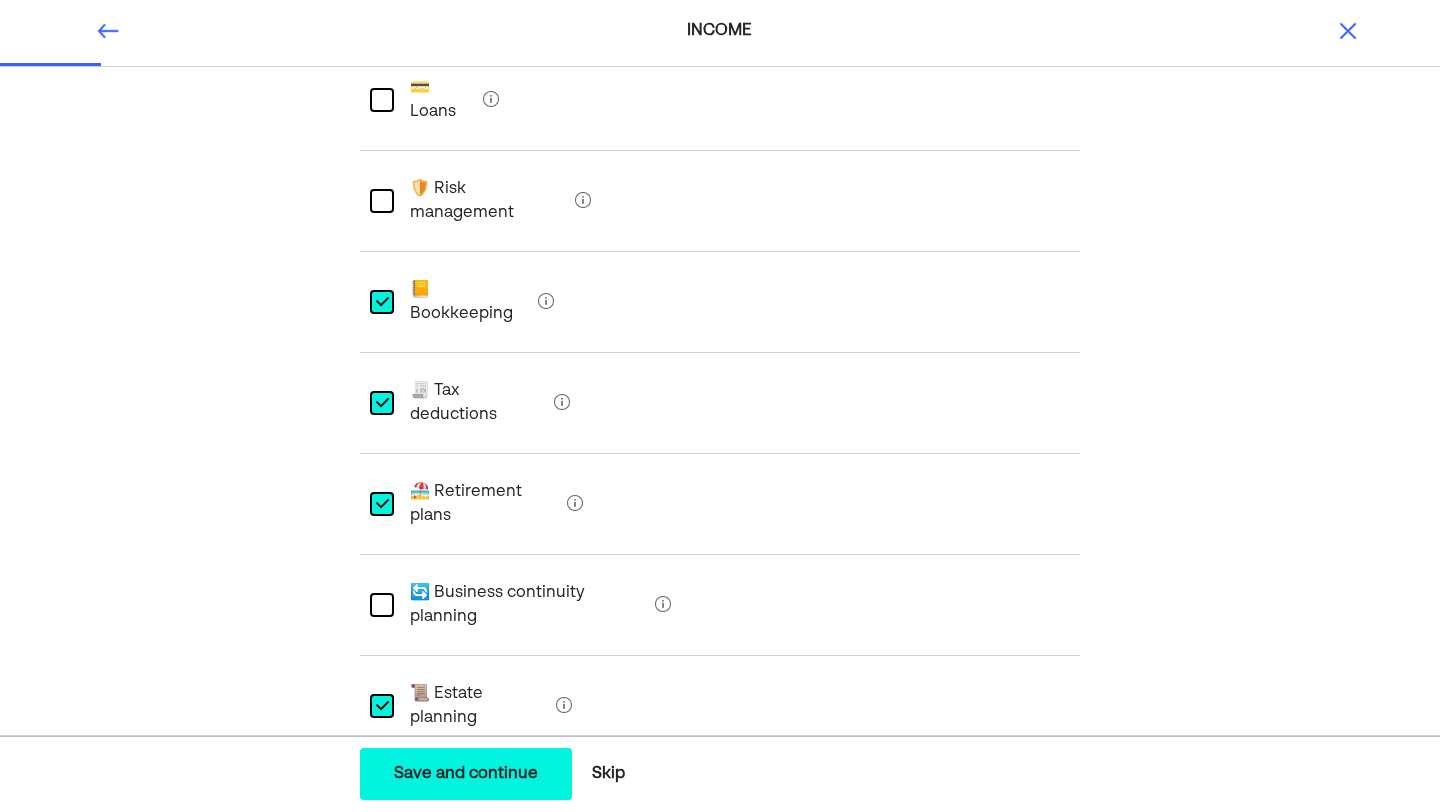 click at bounding box center (382, 605) 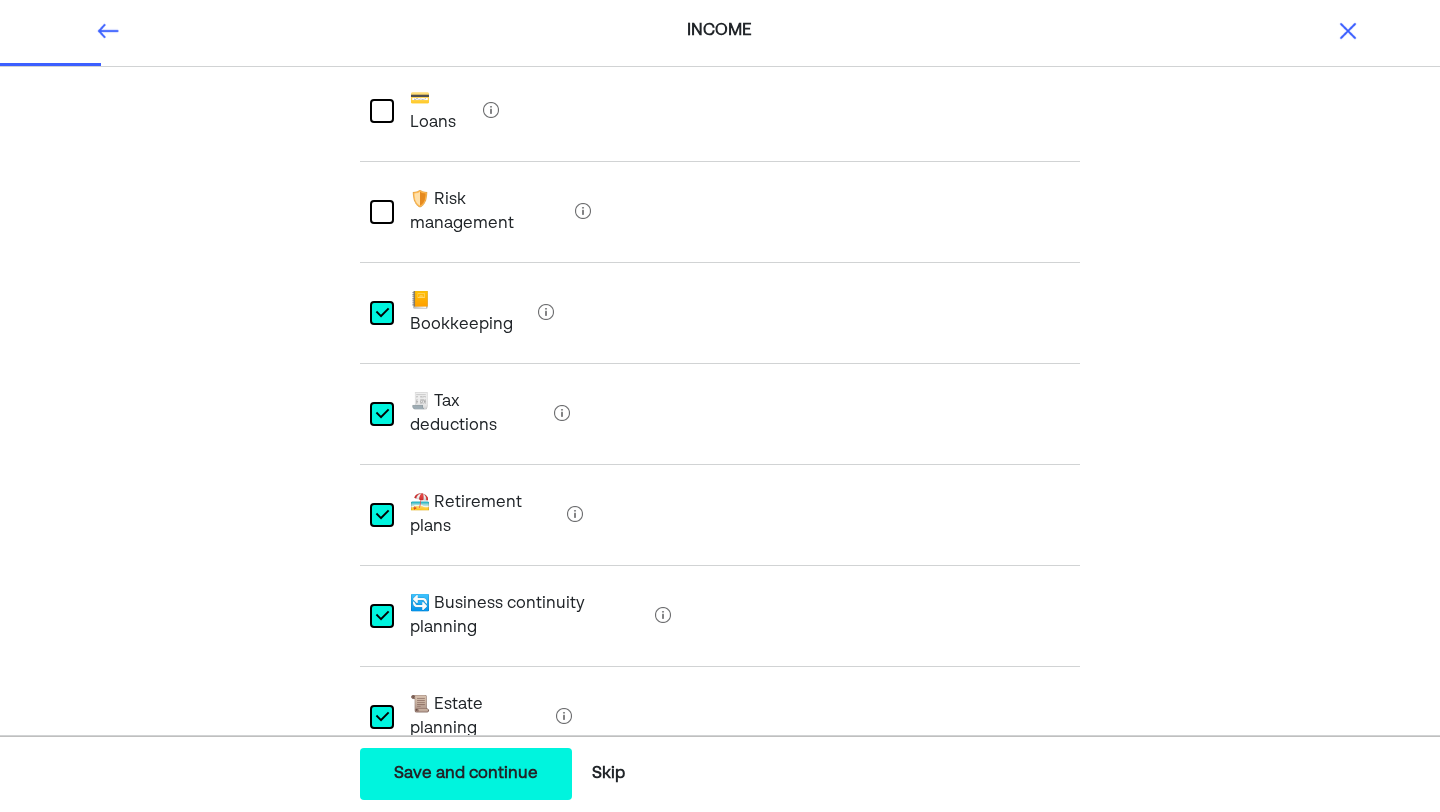 scroll, scrollTop: 420, scrollLeft: 0, axis: vertical 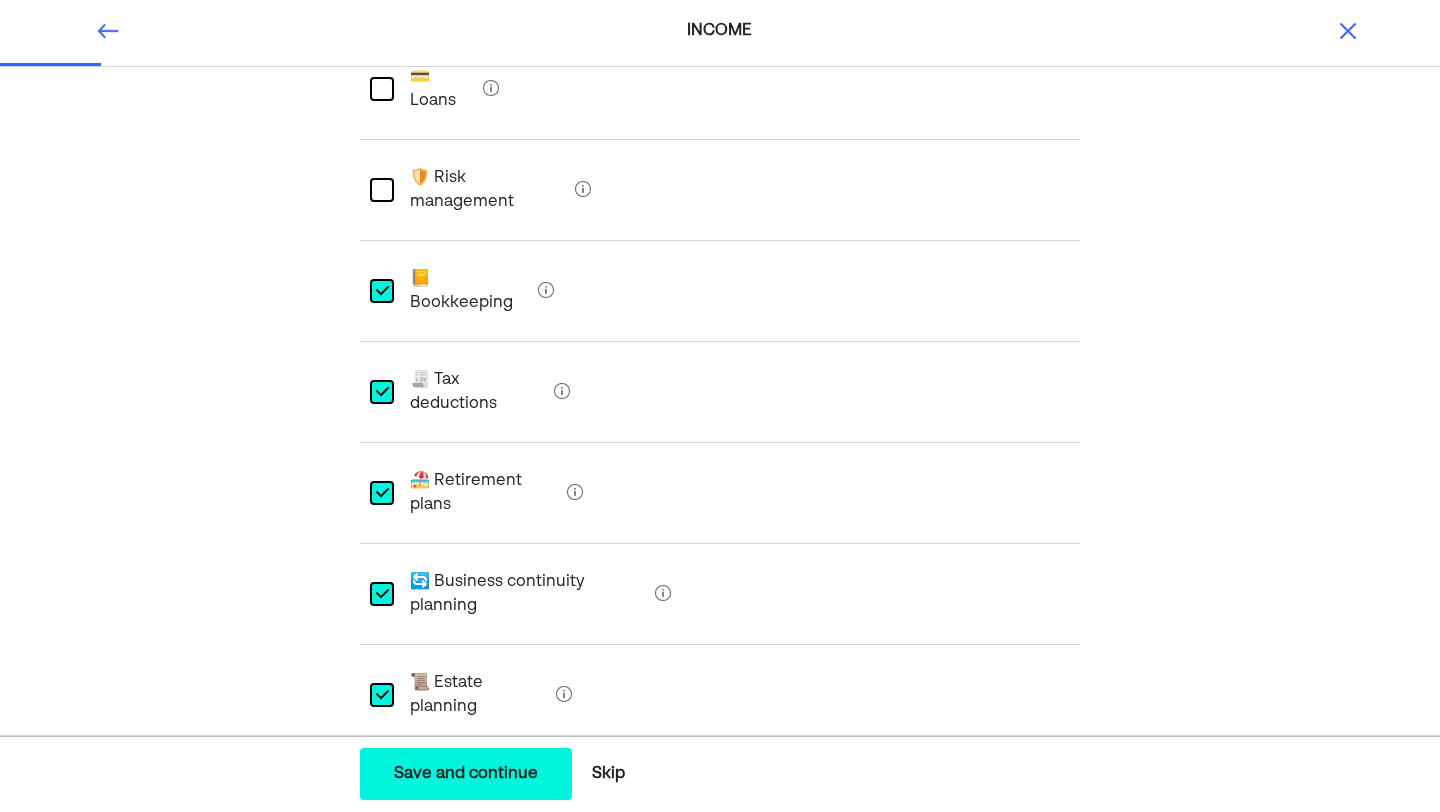 click on "Save and continue" at bounding box center [466, 774] 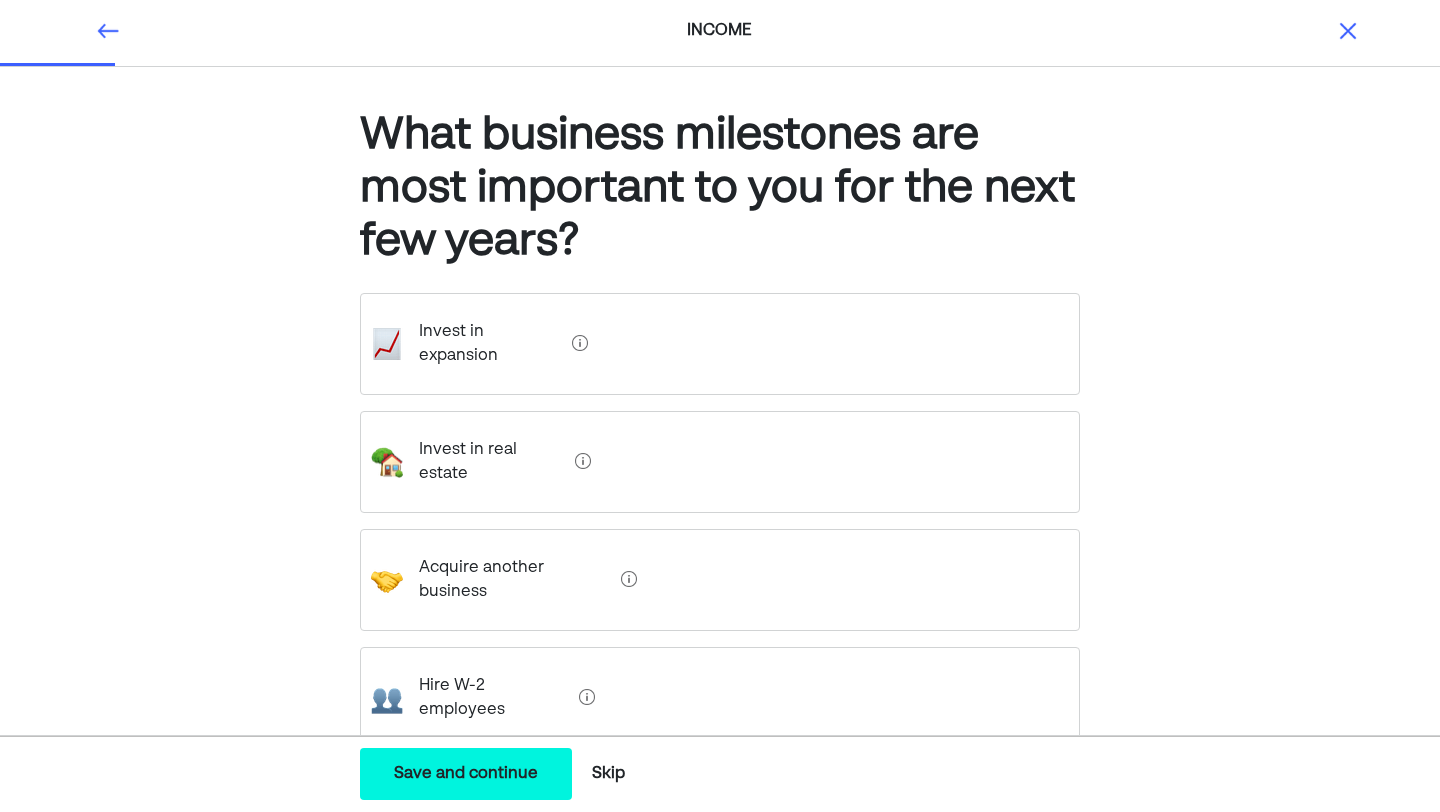 scroll, scrollTop: 15, scrollLeft: 0, axis: vertical 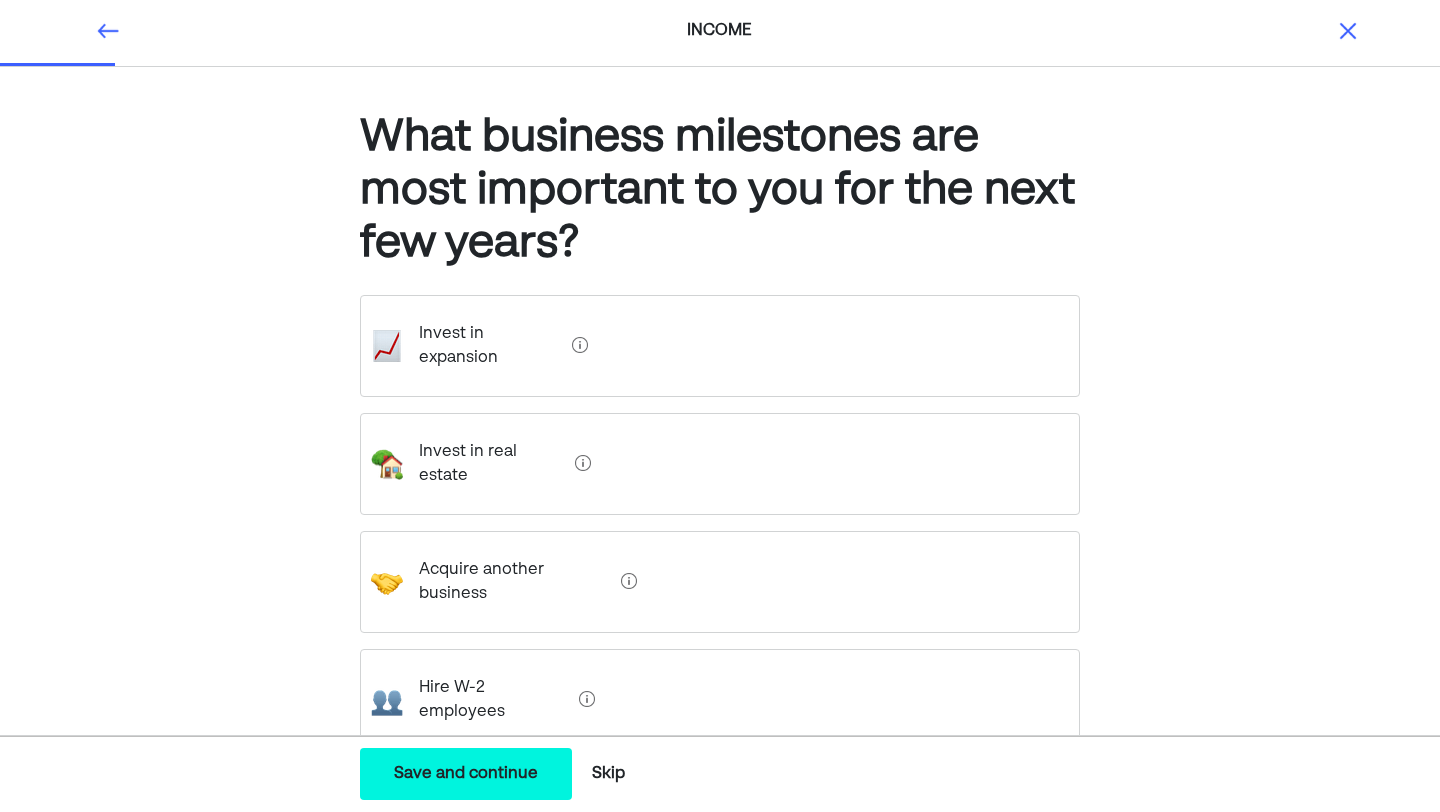click on "Invest in expansion" at bounding box center [483, 346] 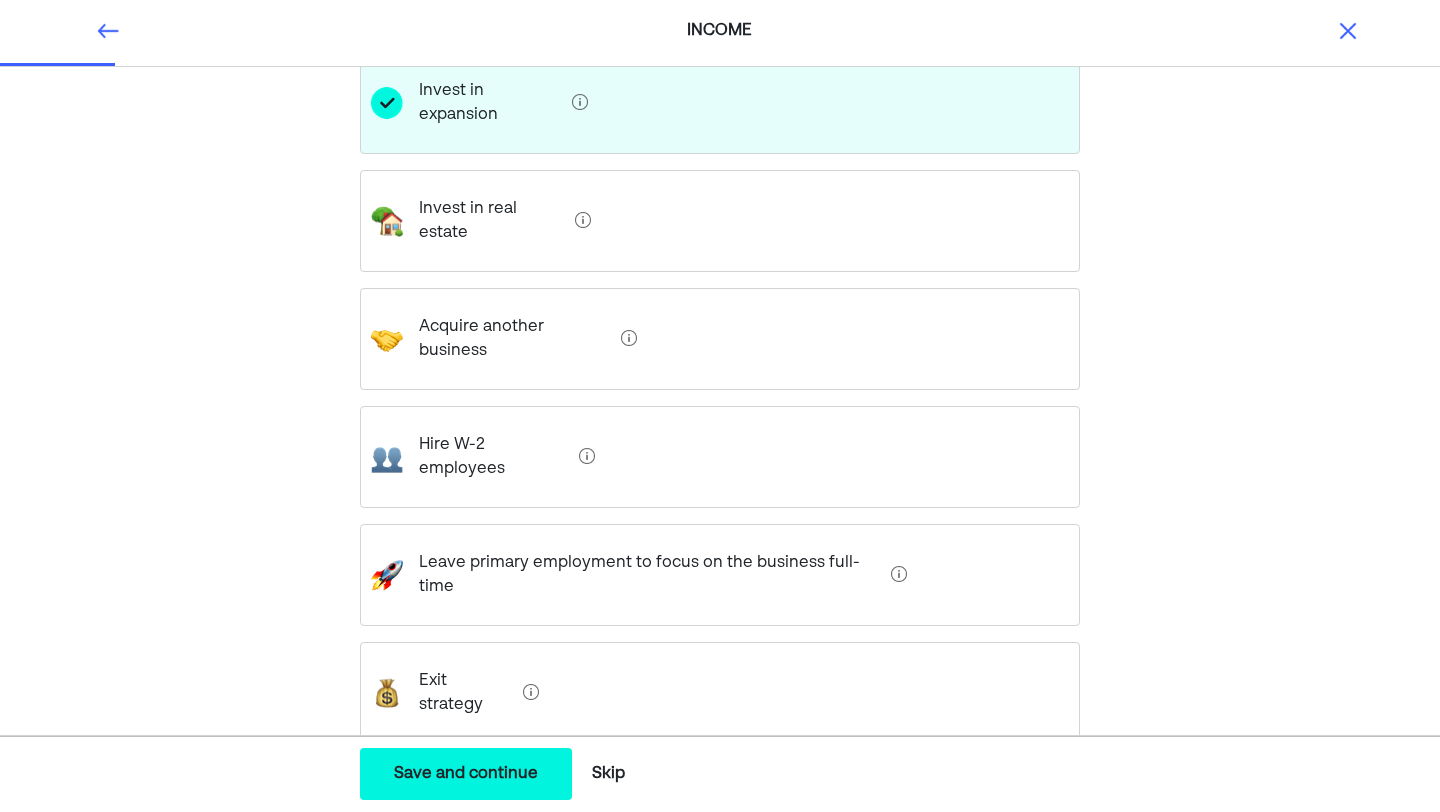scroll, scrollTop: 339, scrollLeft: 0, axis: vertical 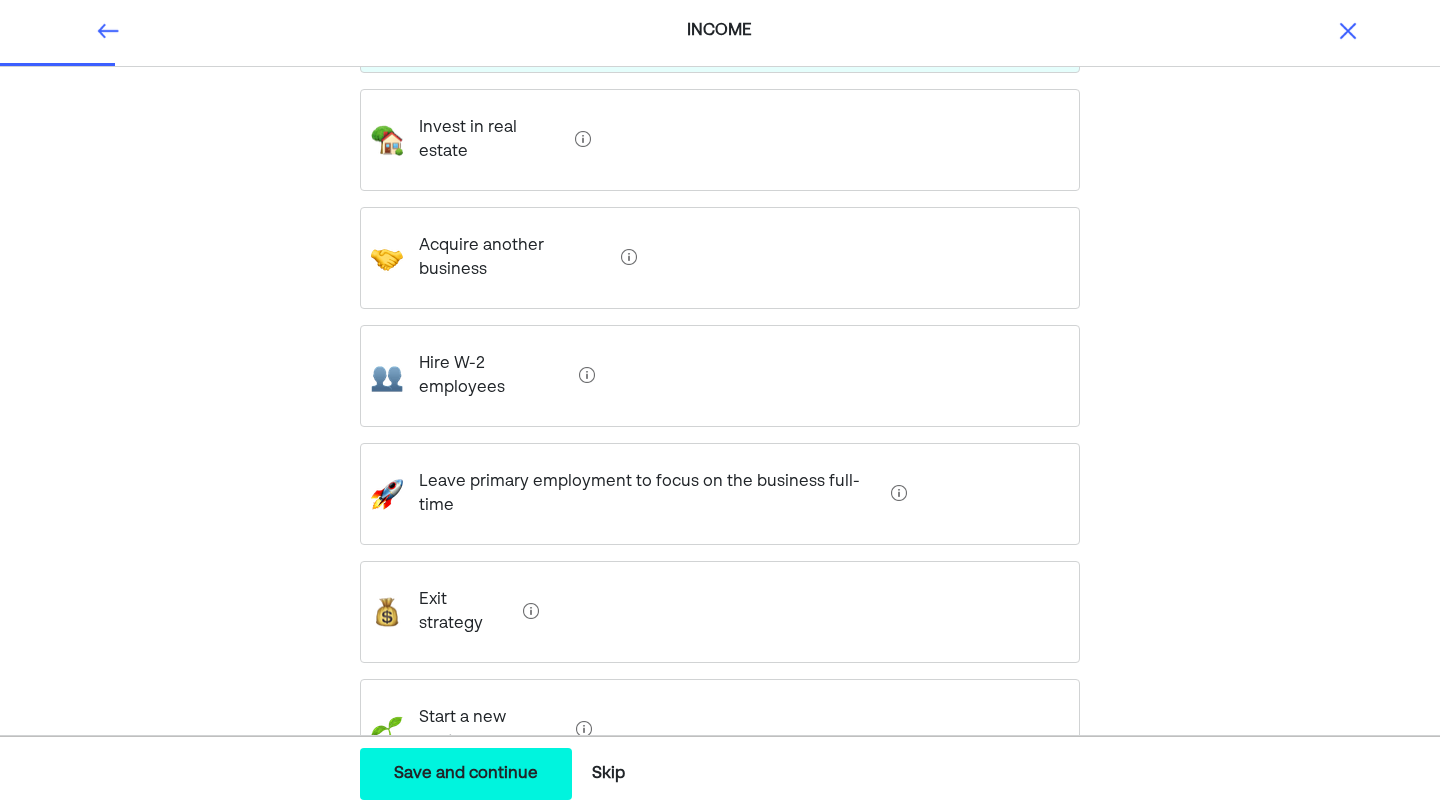 click on "Save and continue" at bounding box center (466, 774) 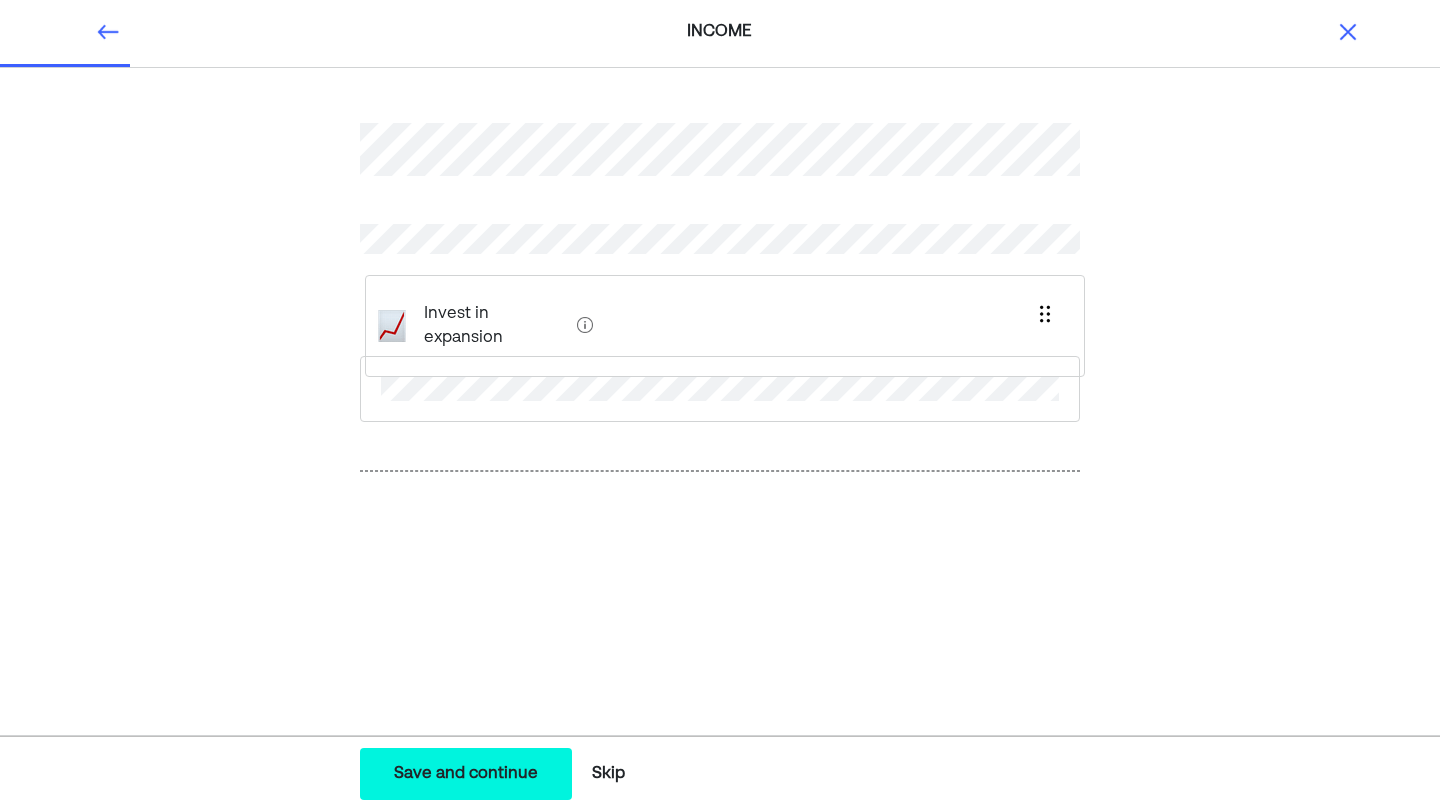 drag, startPoint x: 516, startPoint y: 488, endPoint x: 521, endPoint y: 306, distance: 182.06866 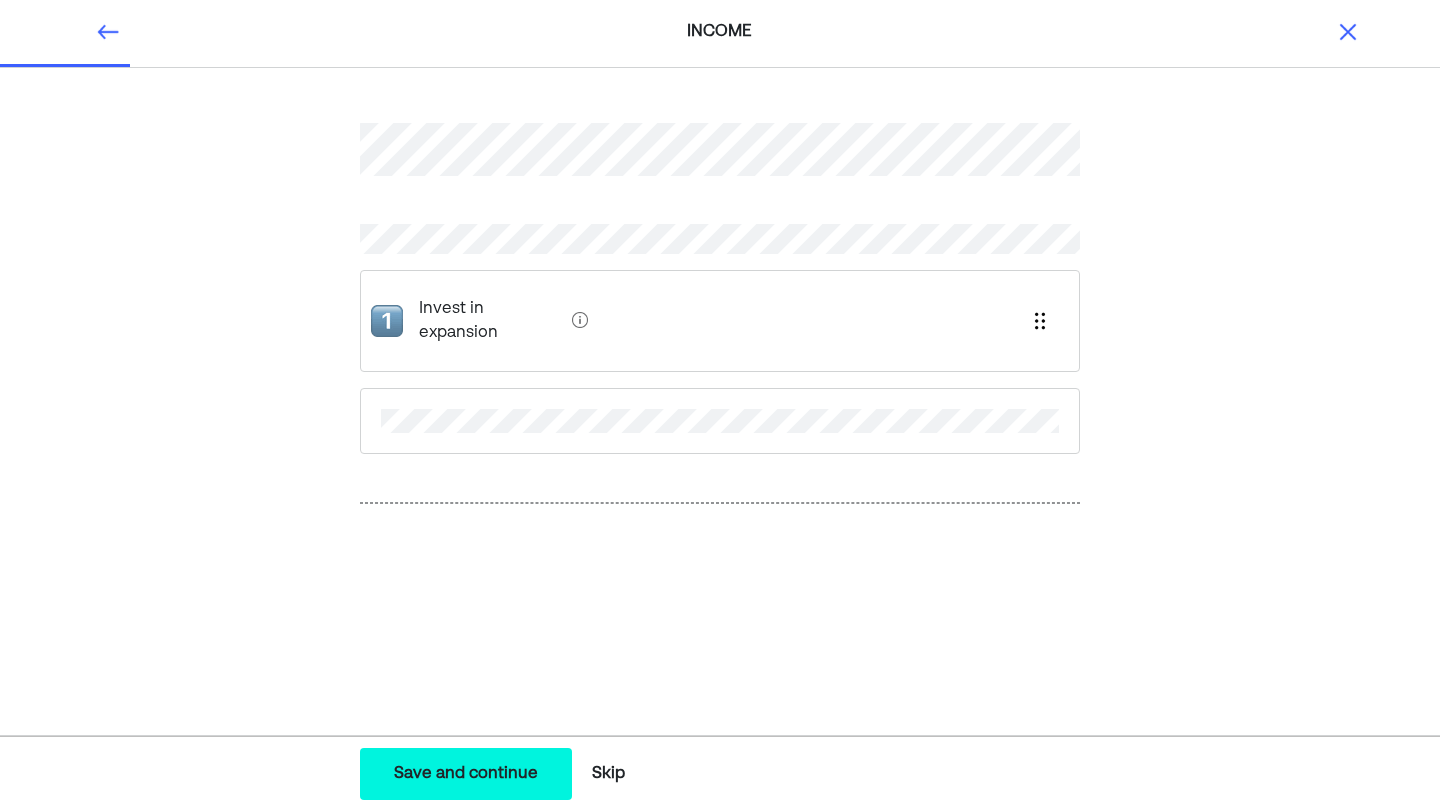 click on "Save and continue" at bounding box center (466, 774) 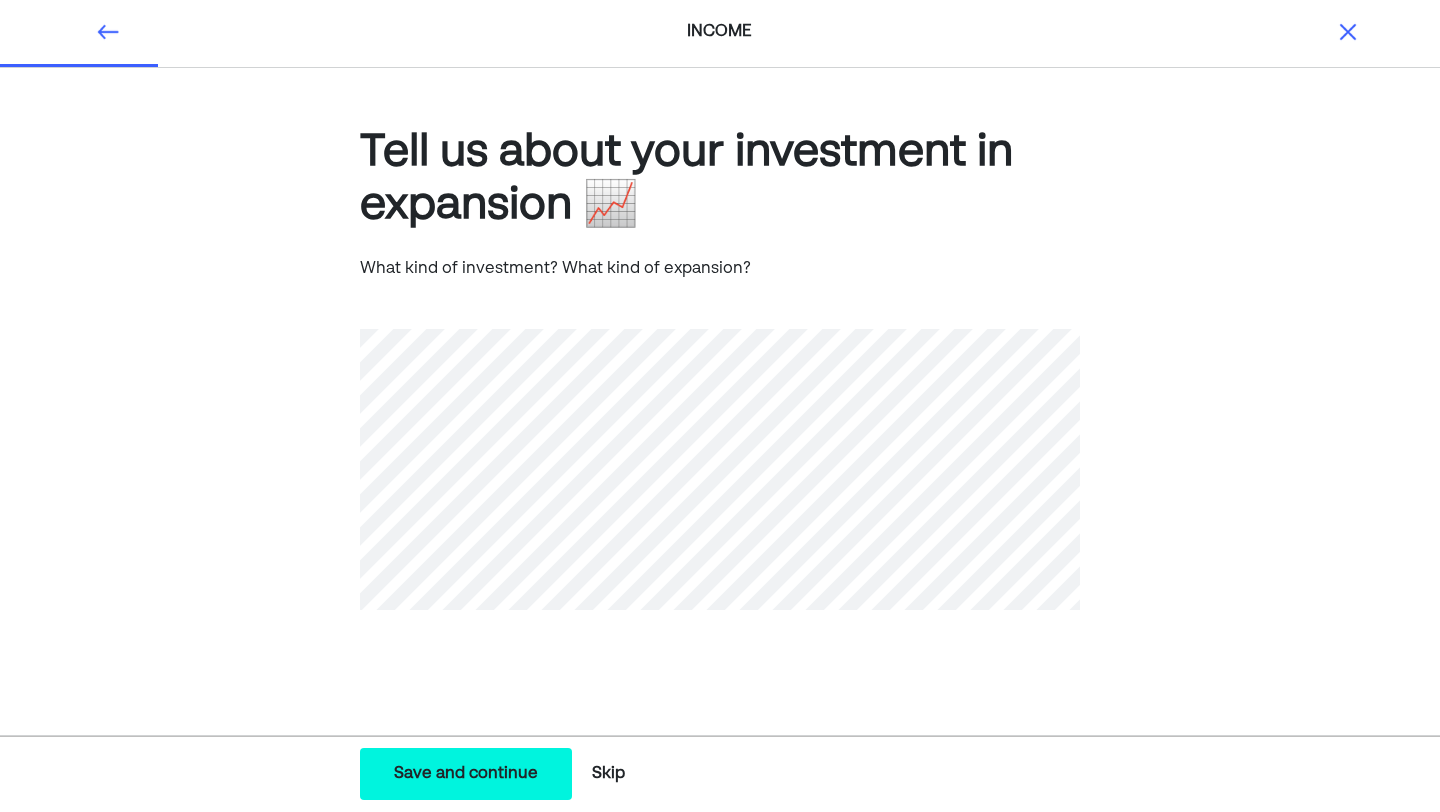 click on "Save and continue" at bounding box center (466, 774) 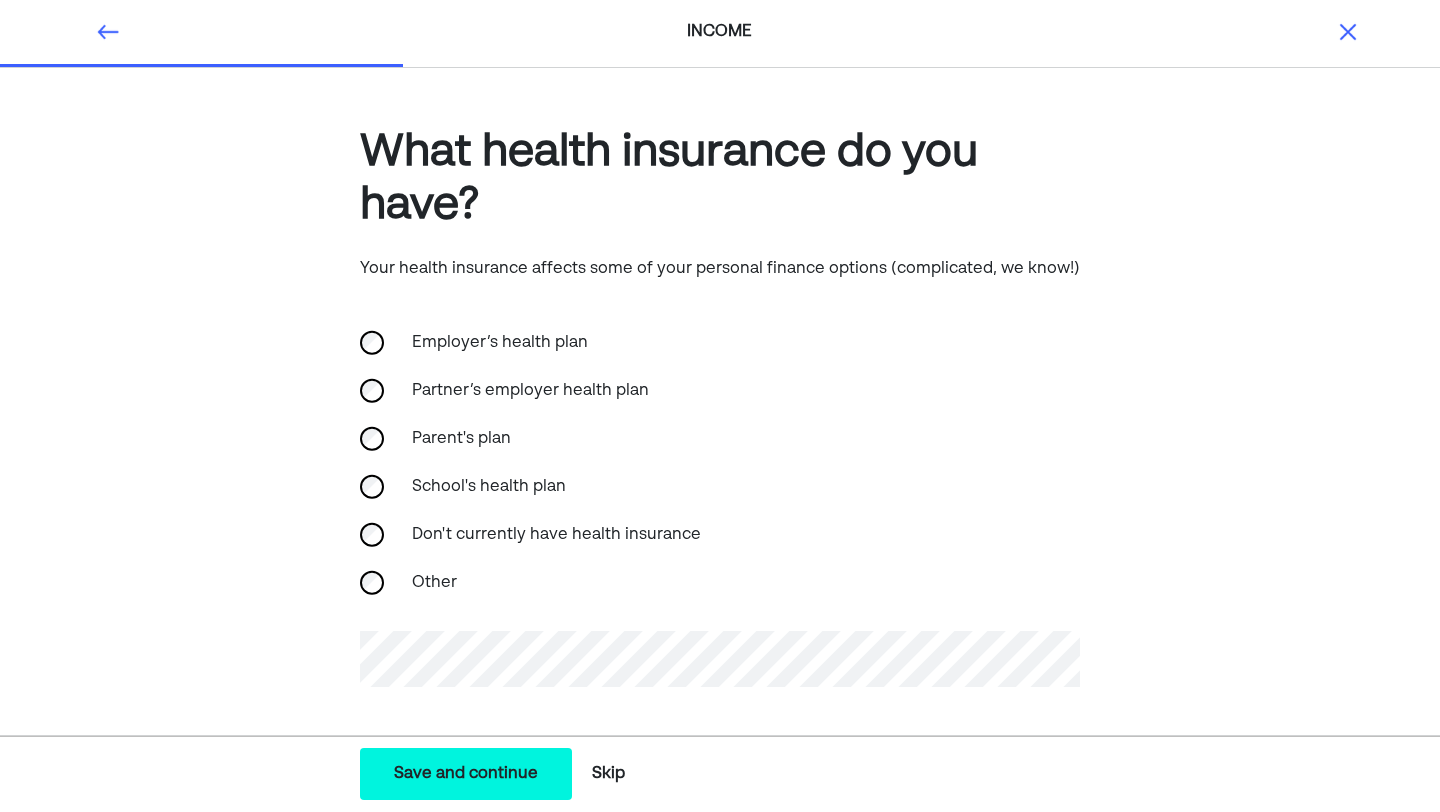click on "Save and continue" at bounding box center [466, 774] 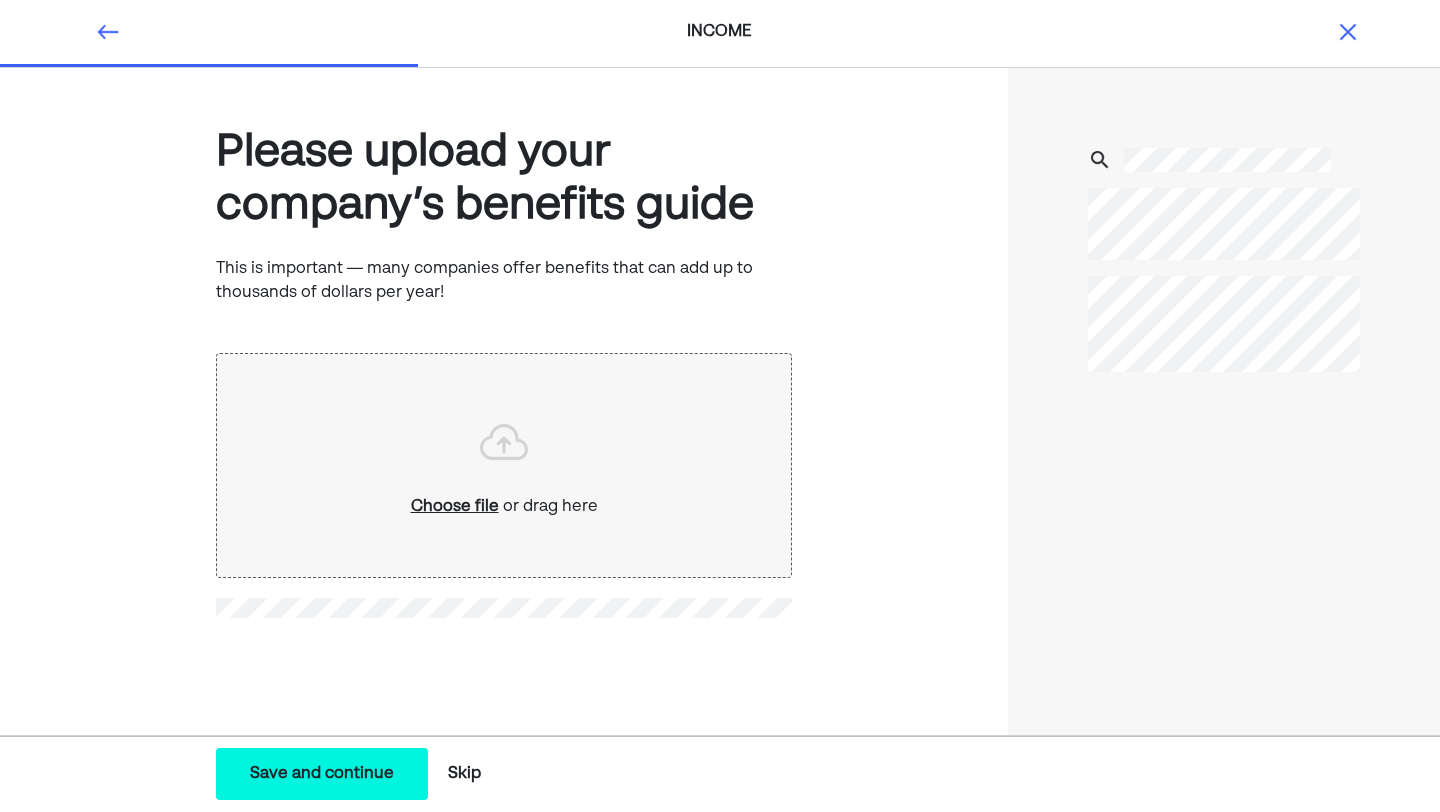 click on "Save and continue" at bounding box center (322, 774) 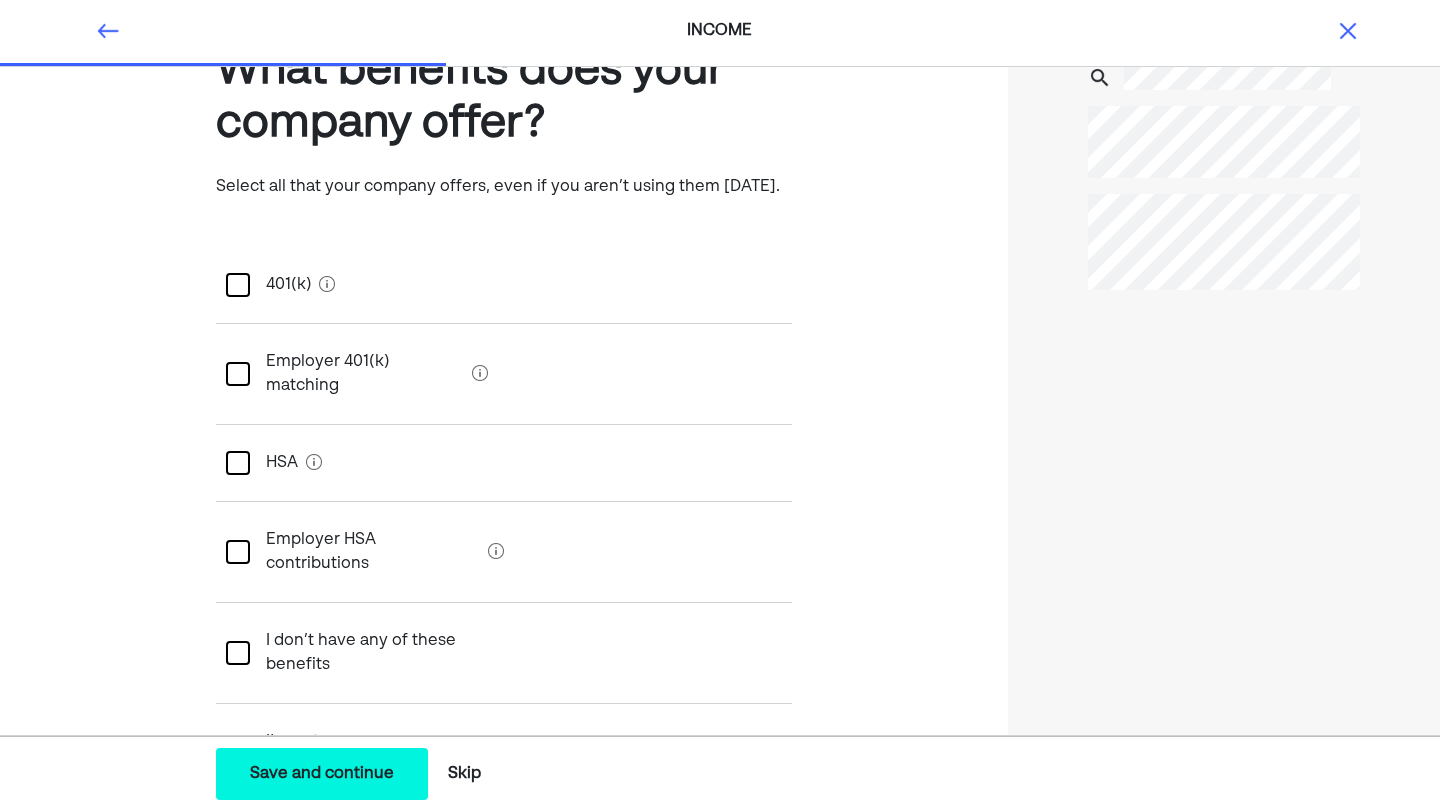 scroll, scrollTop: 99, scrollLeft: 0, axis: vertical 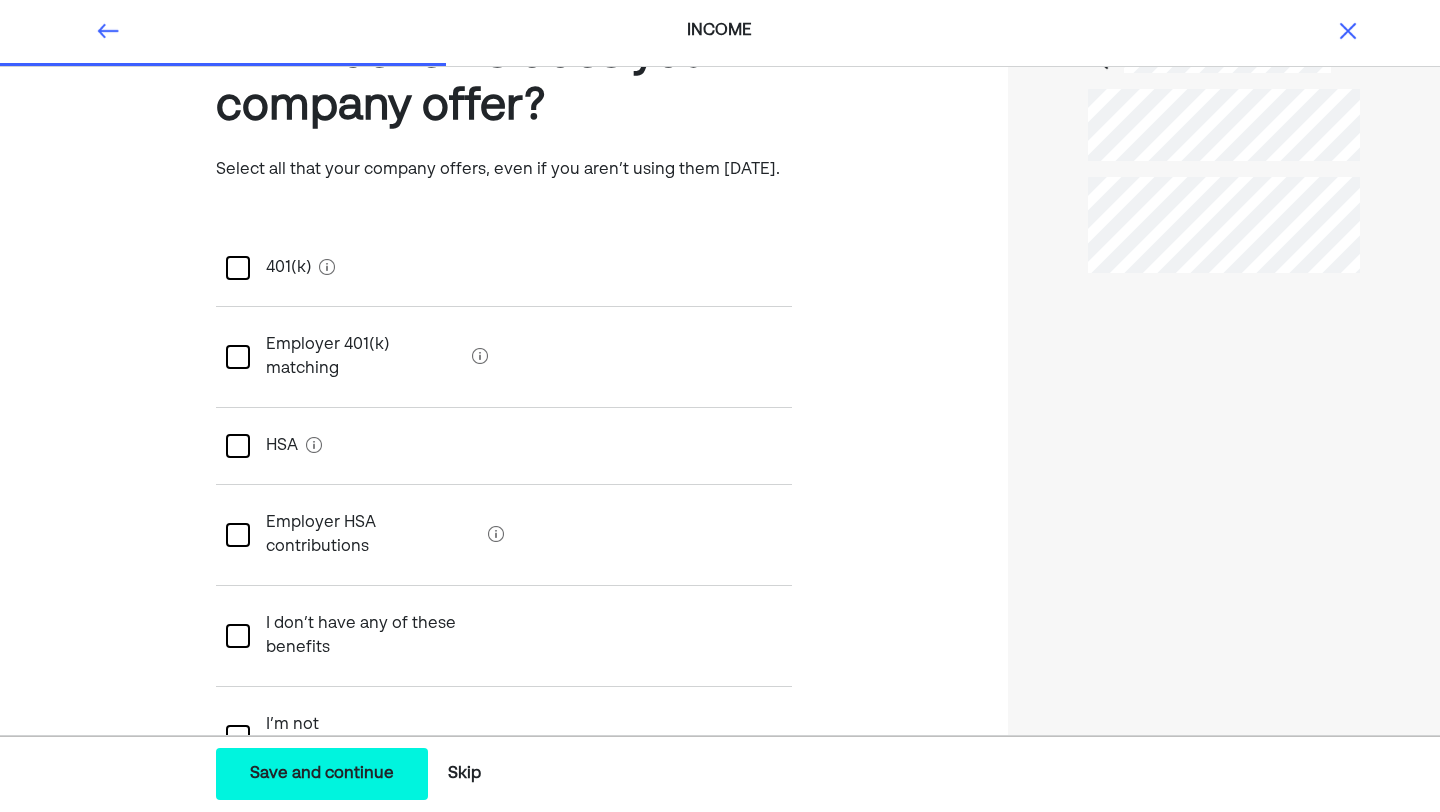 click at bounding box center [238, 636] 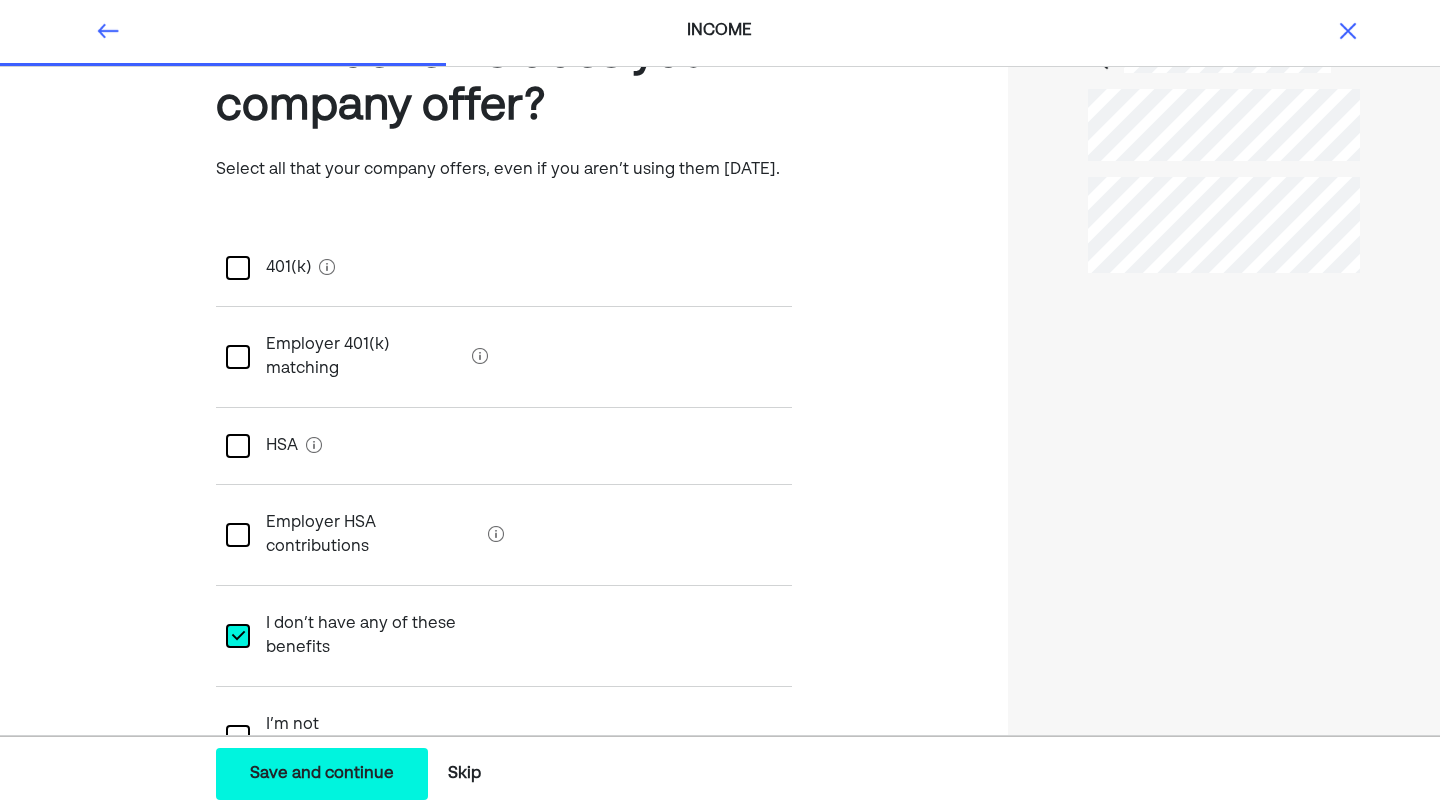 click on "Save and continue Save Save and continue" at bounding box center [322, 774] 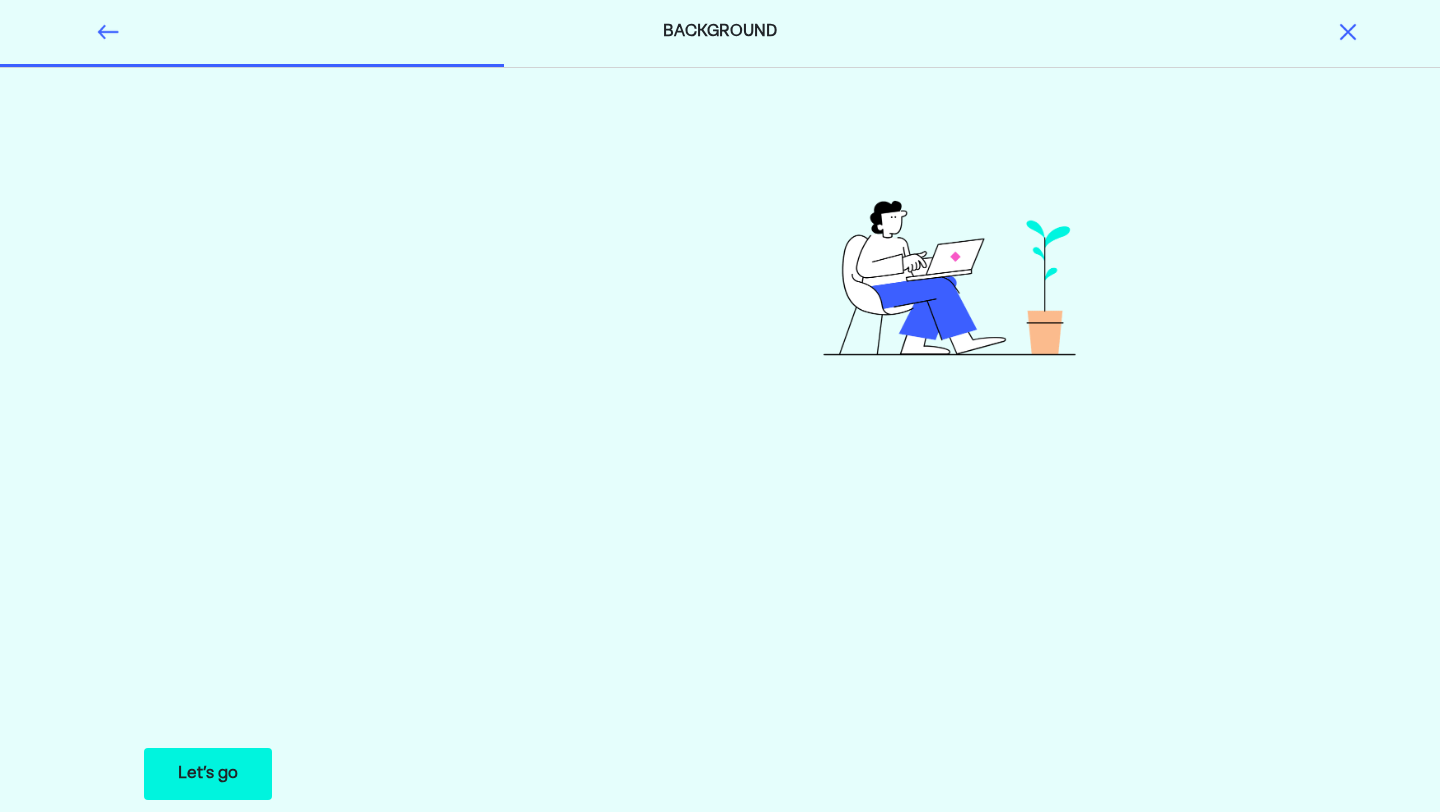 scroll, scrollTop: 0, scrollLeft: 0, axis: both 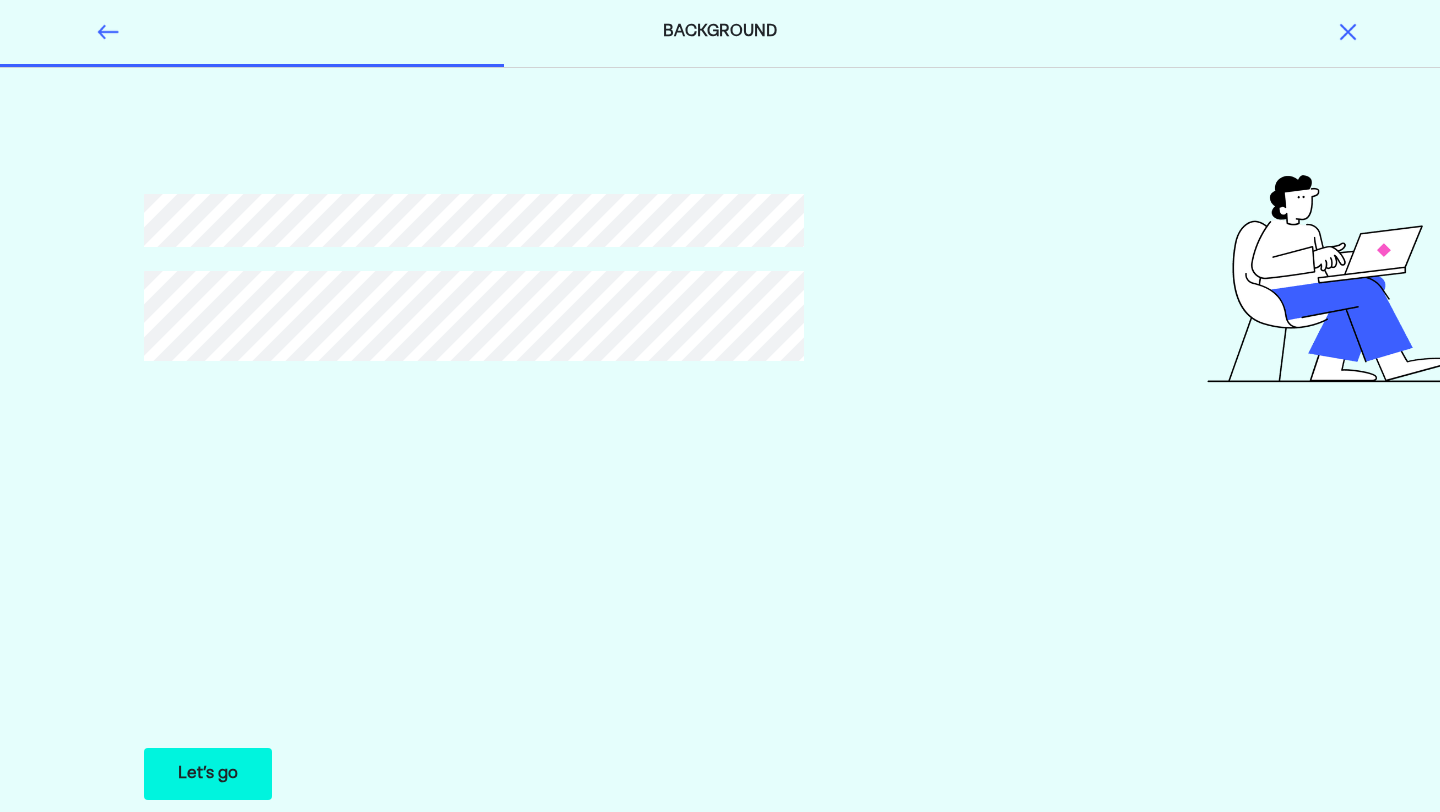 click on "Let’s go Save Let’s go" at bounding box center [208, 774] 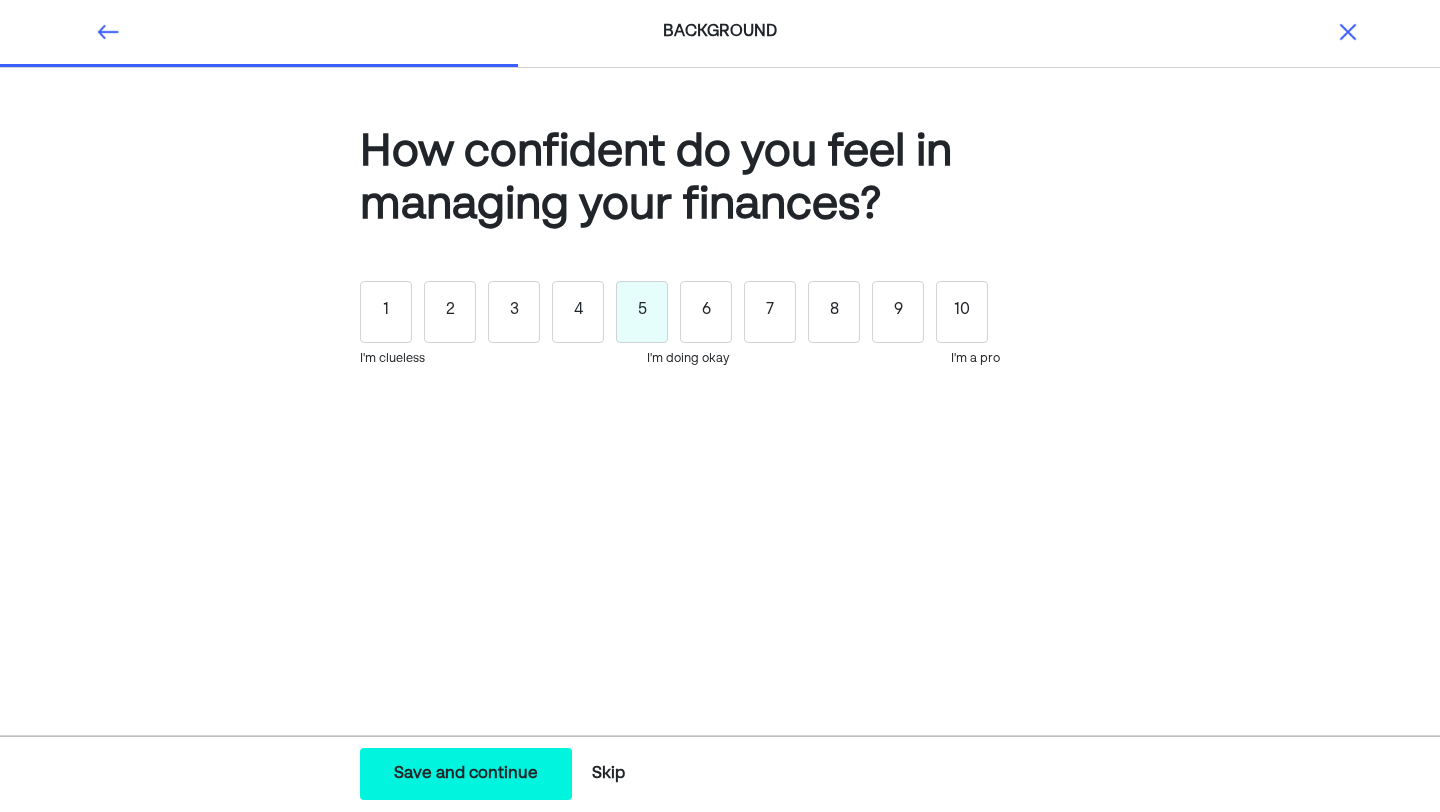 click on "5" at bounding box center (642, 312) 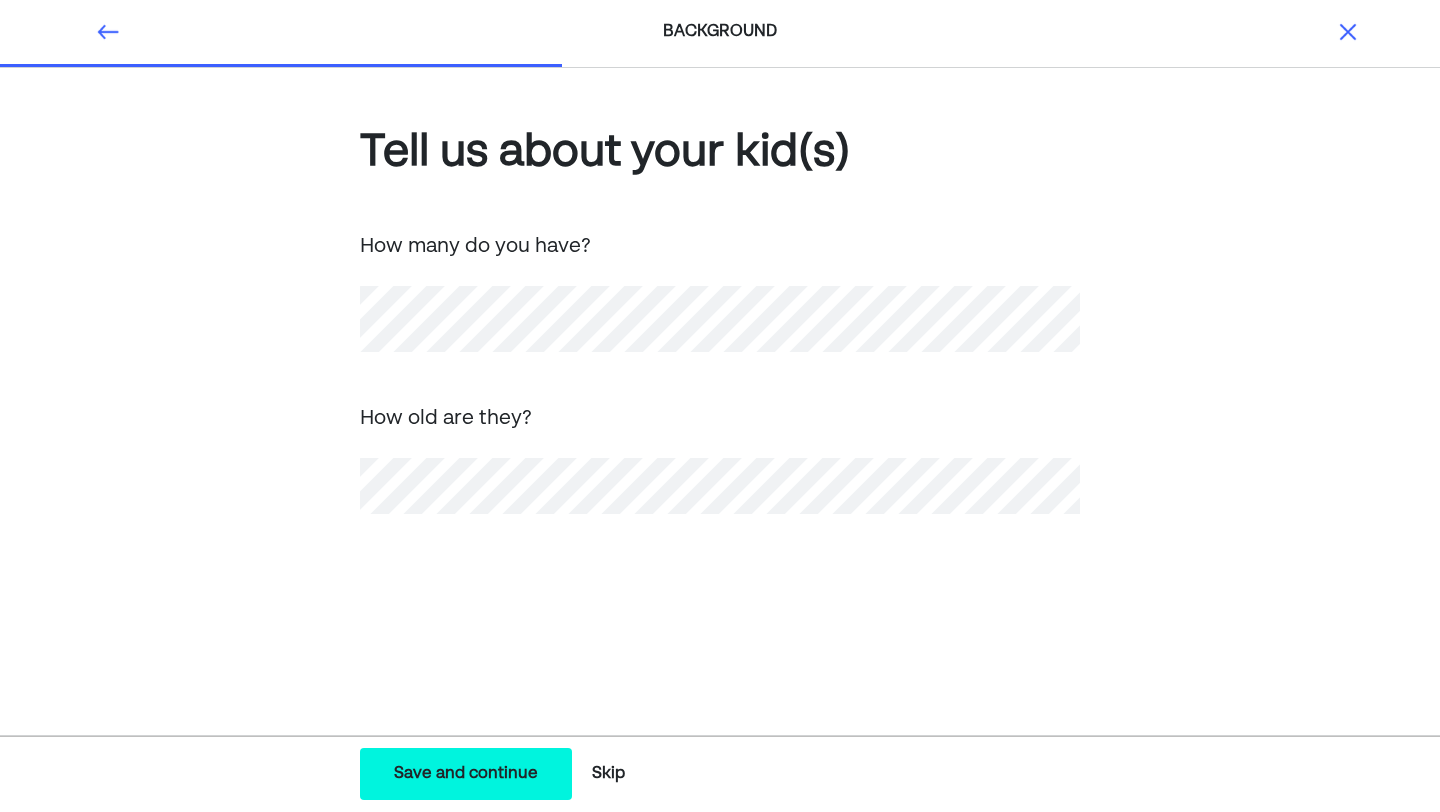 click on "Save and continue Save Save and continue" at bounding box center [466, 774] 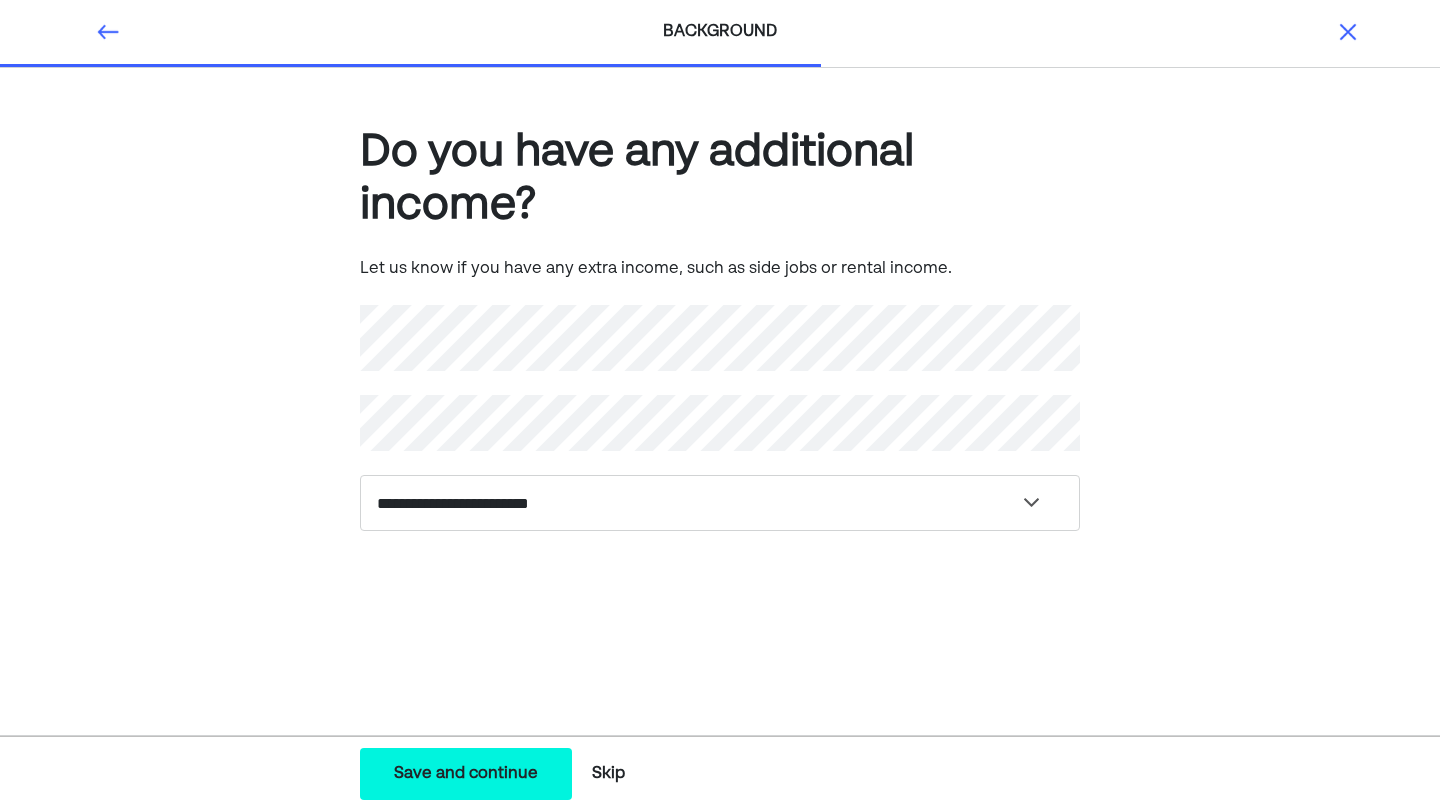 click on "Save and continue Save Save and continue" at bounding box center (466, 774) 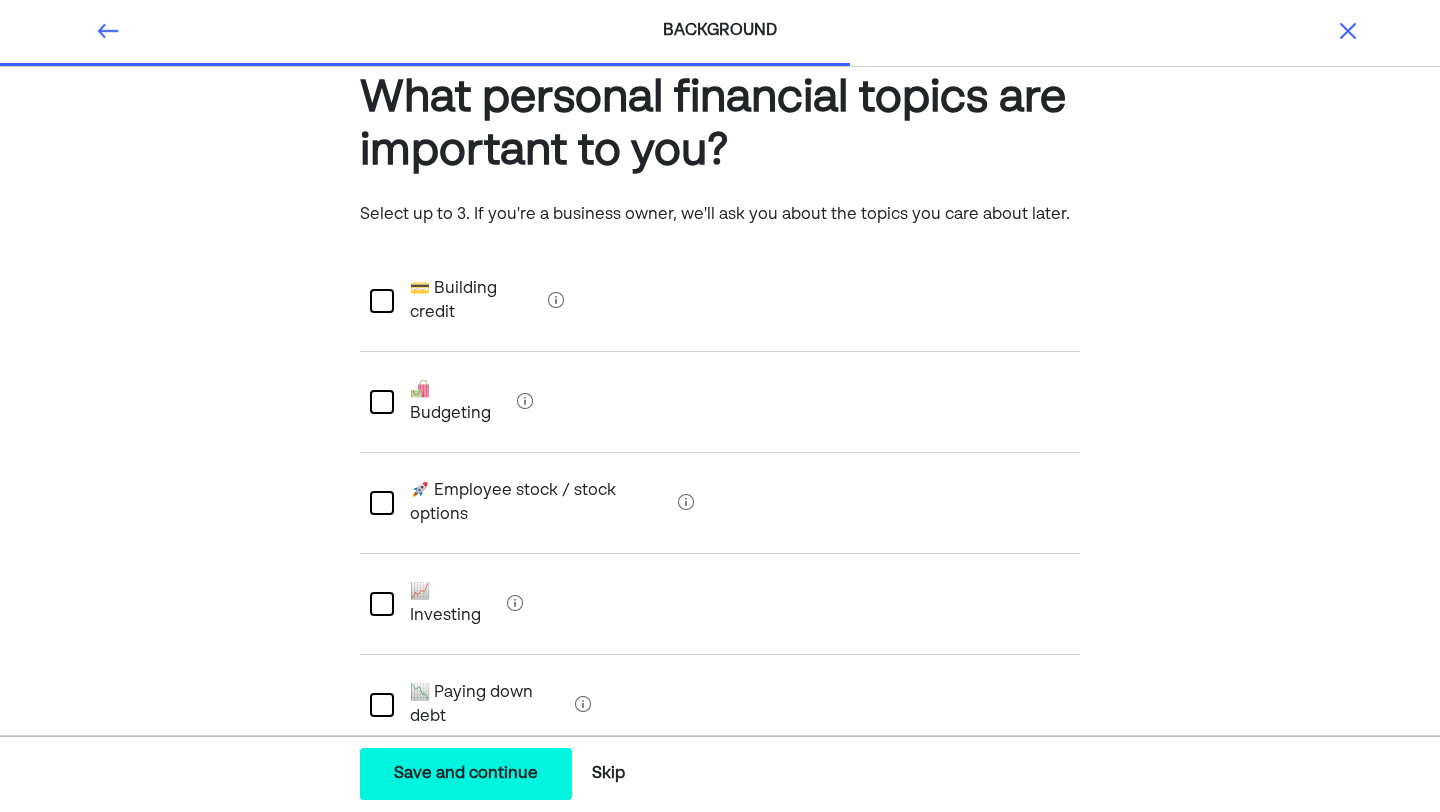 scroll, scrollTop: 56, scrollLeft: 0, axis: vertical 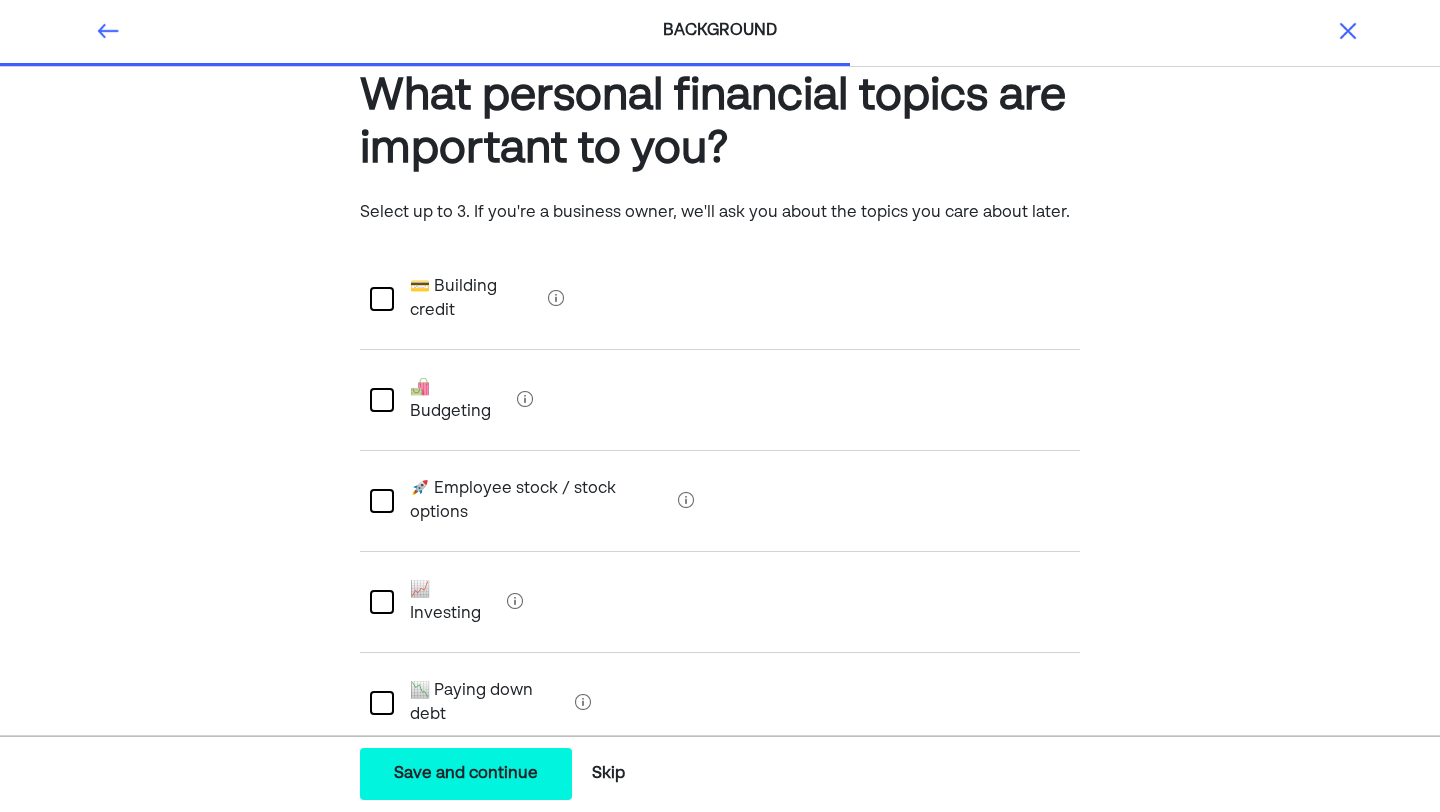 click at bounding box center (382, 400) 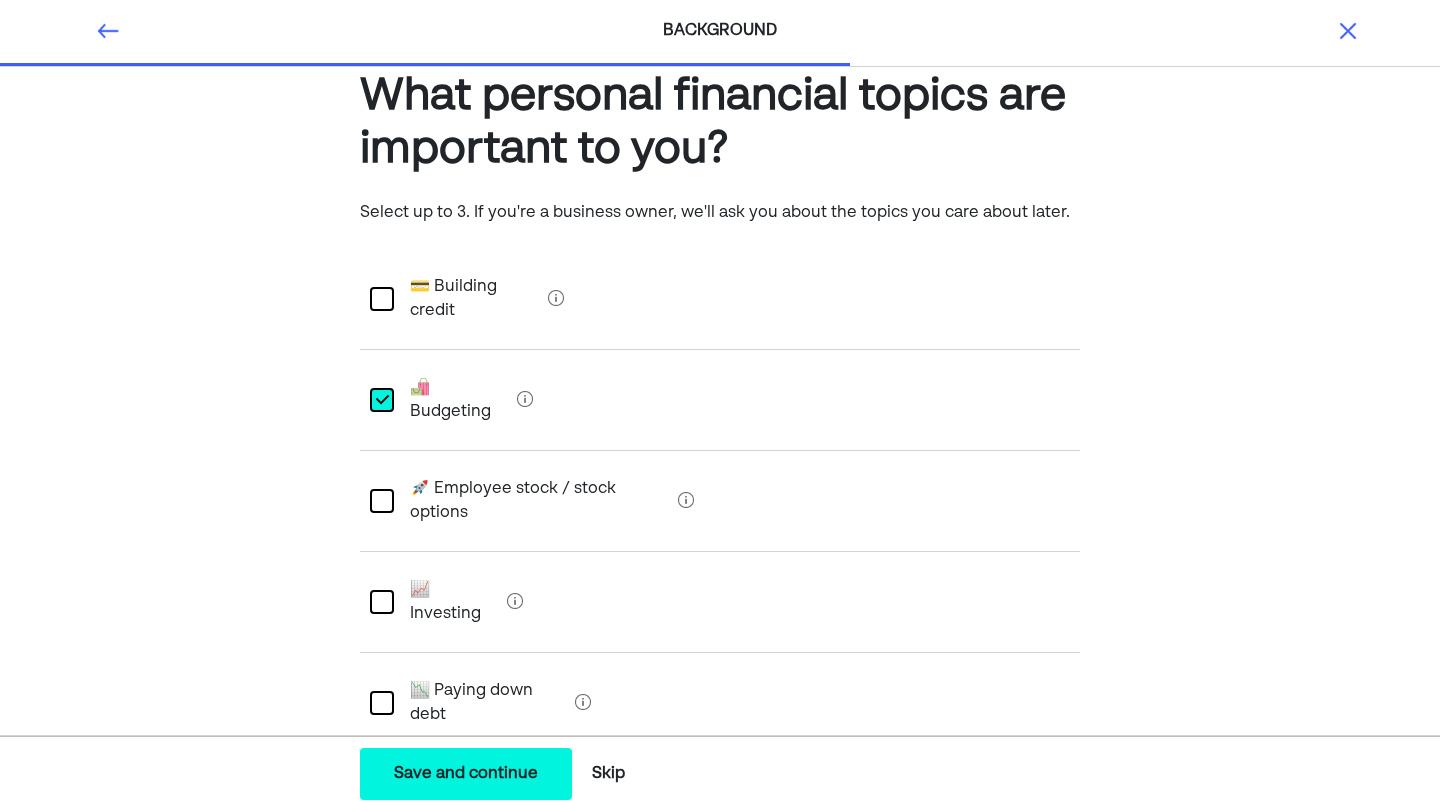 click at bounding box center (382, 602) 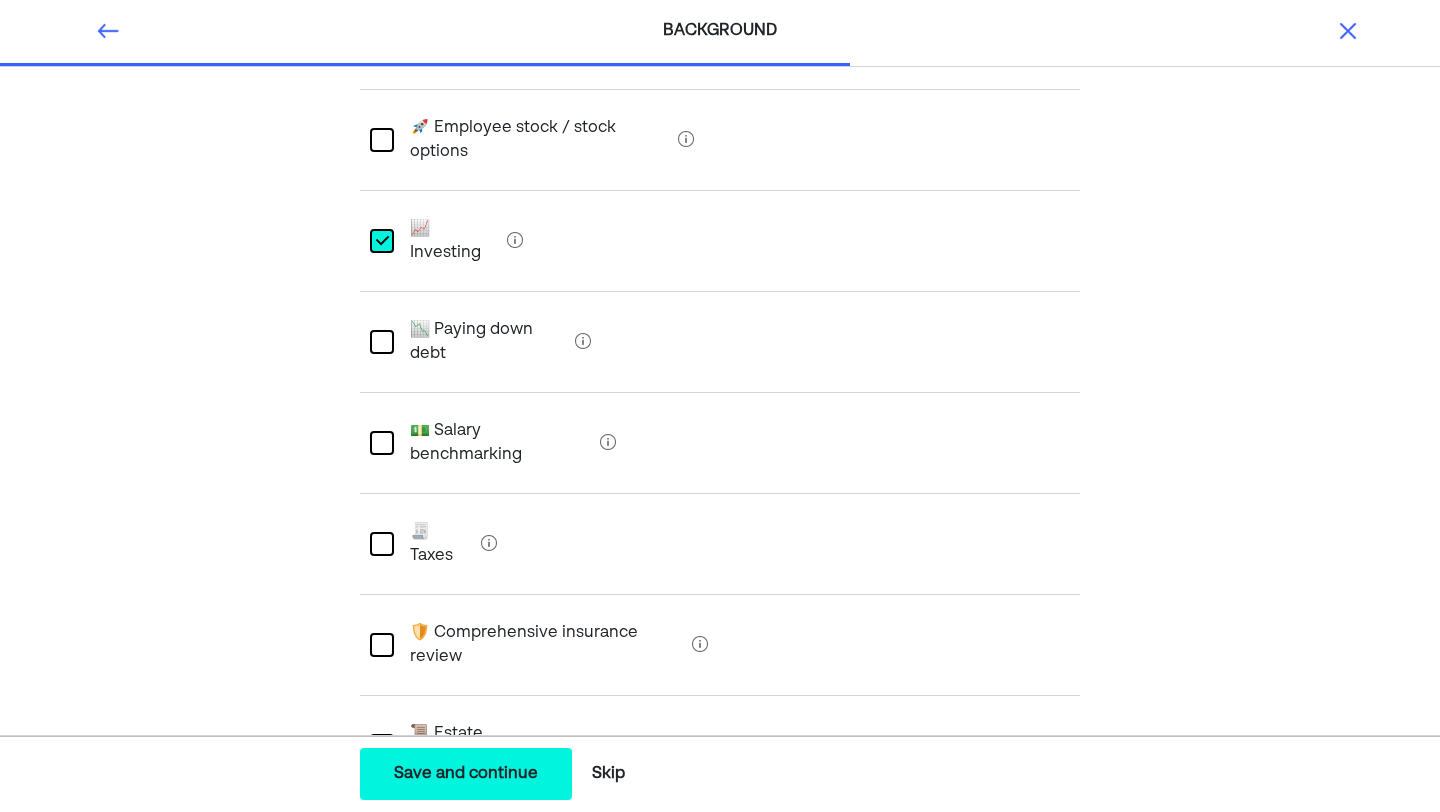 scroll, scrollTop: 419, scrollLeft: 0, axis: vertical 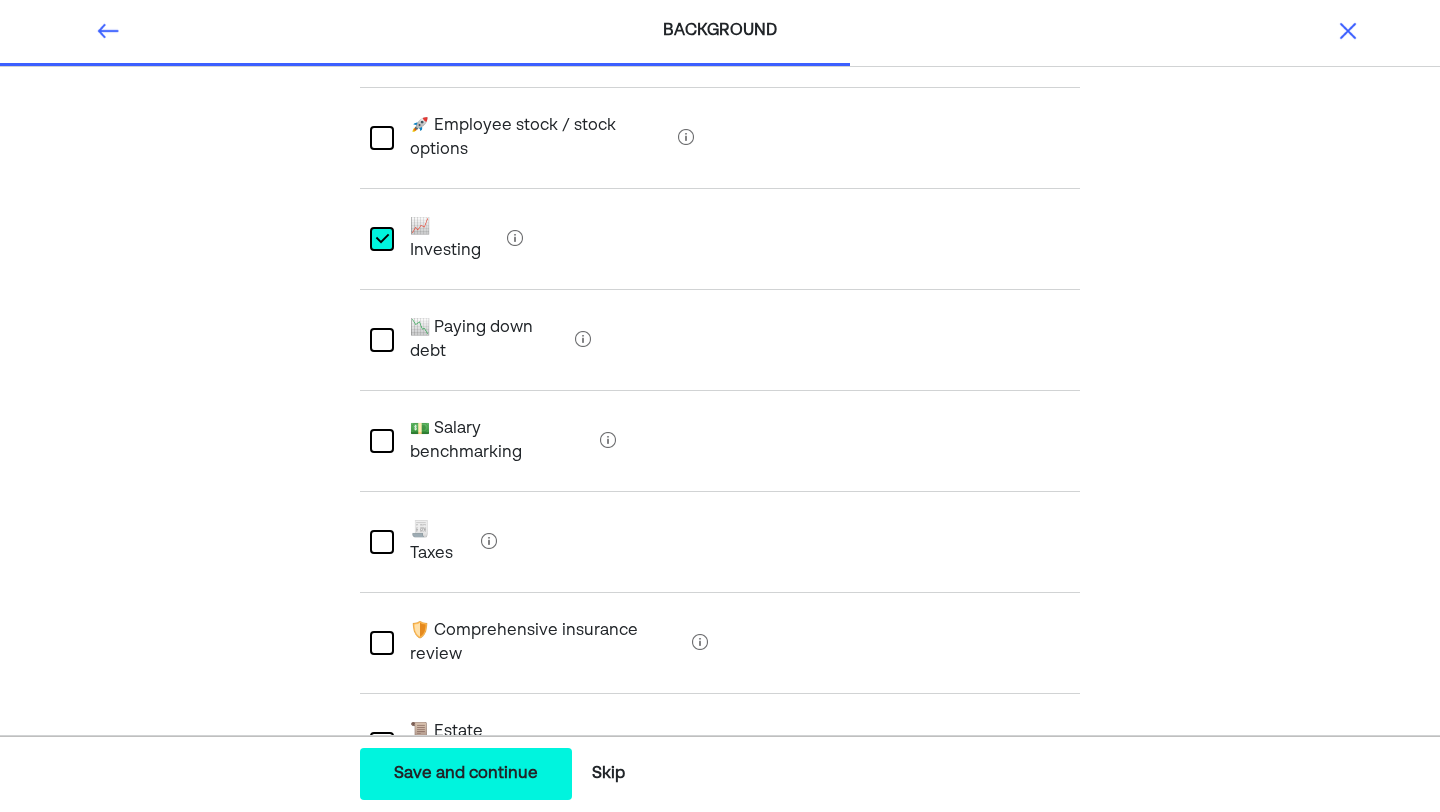 click at bounding box center (382, 542) 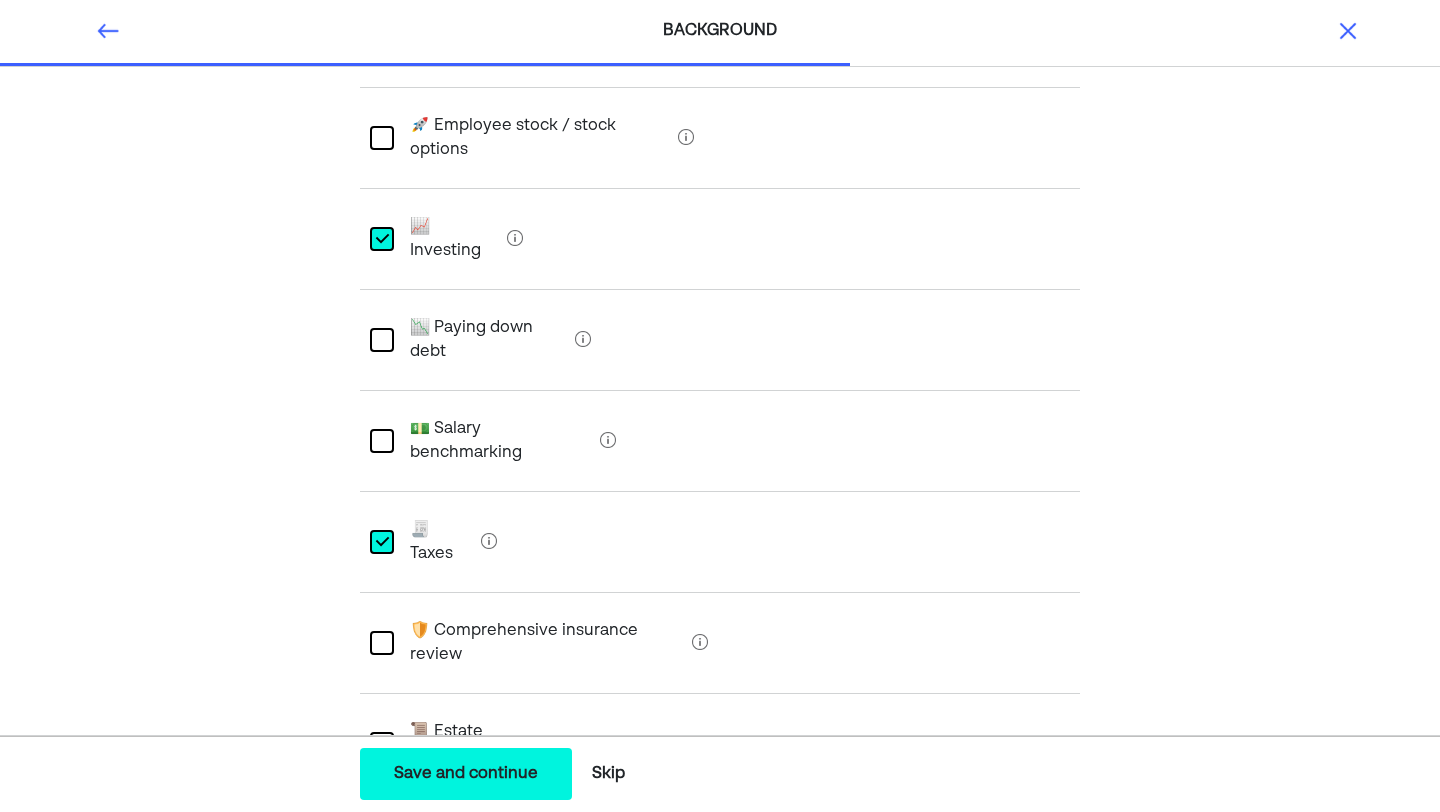 click at bounding box center [382, 744] 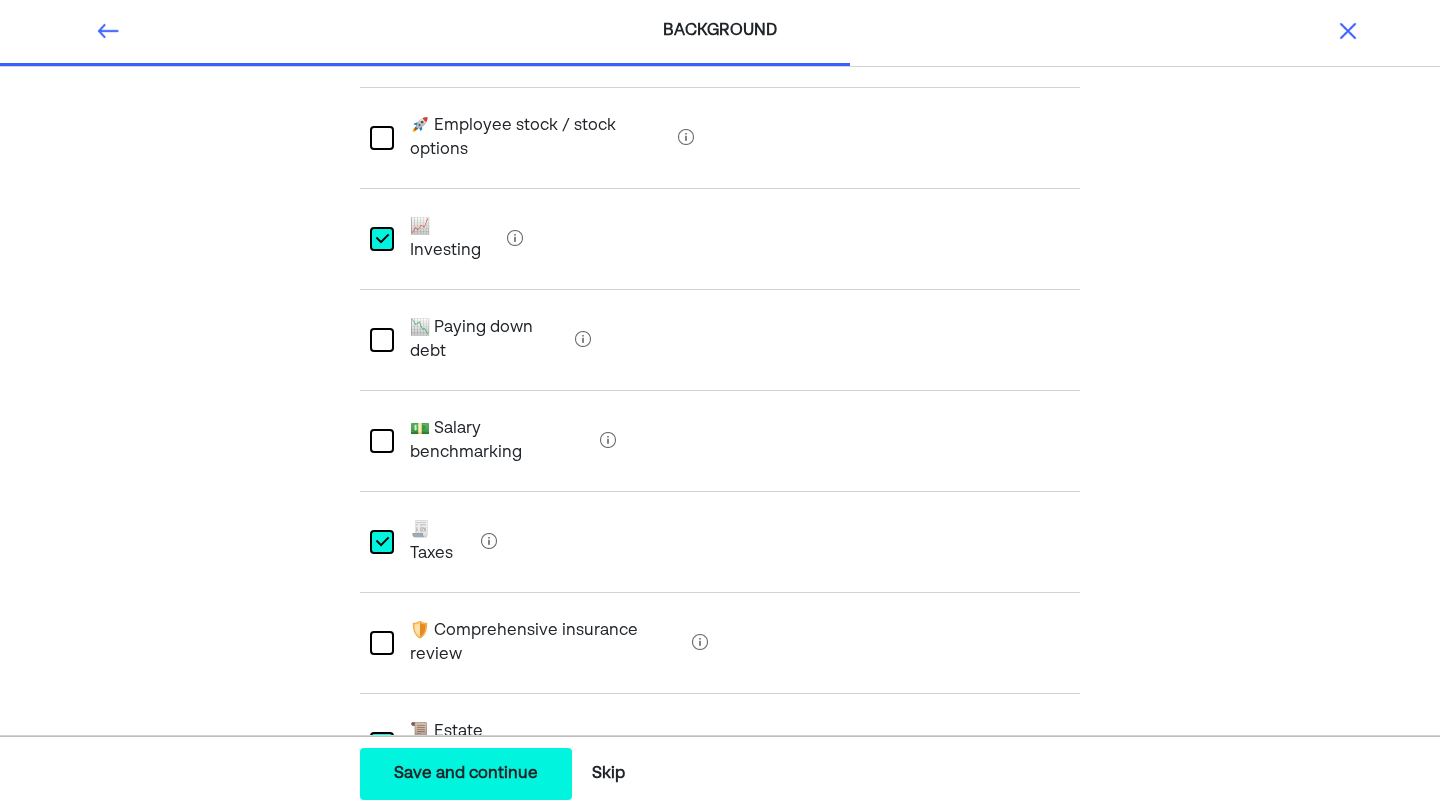 click at bounding box center (382, 845) 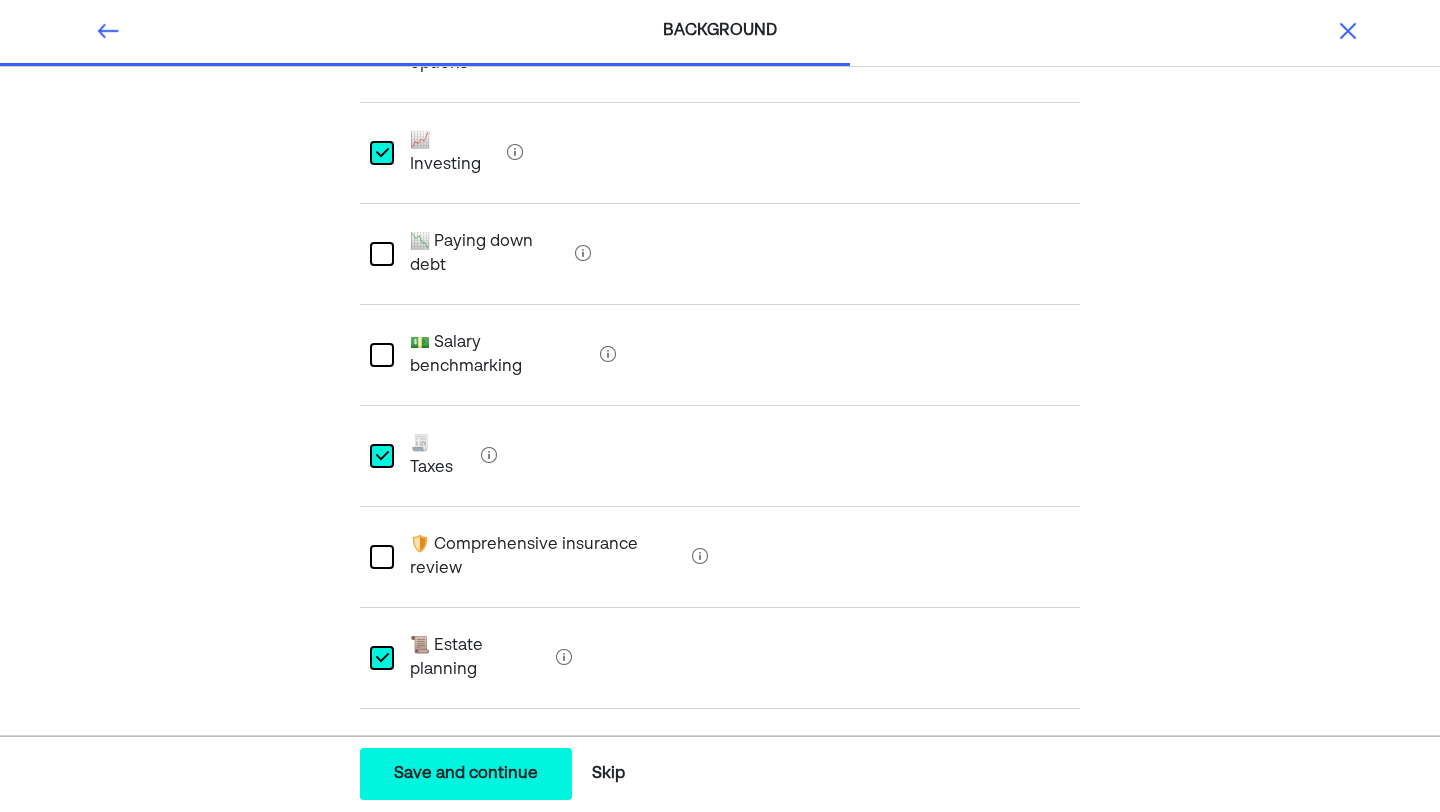 scroll, scrollTop: 506, scrollLeft: 0, axis: vertical 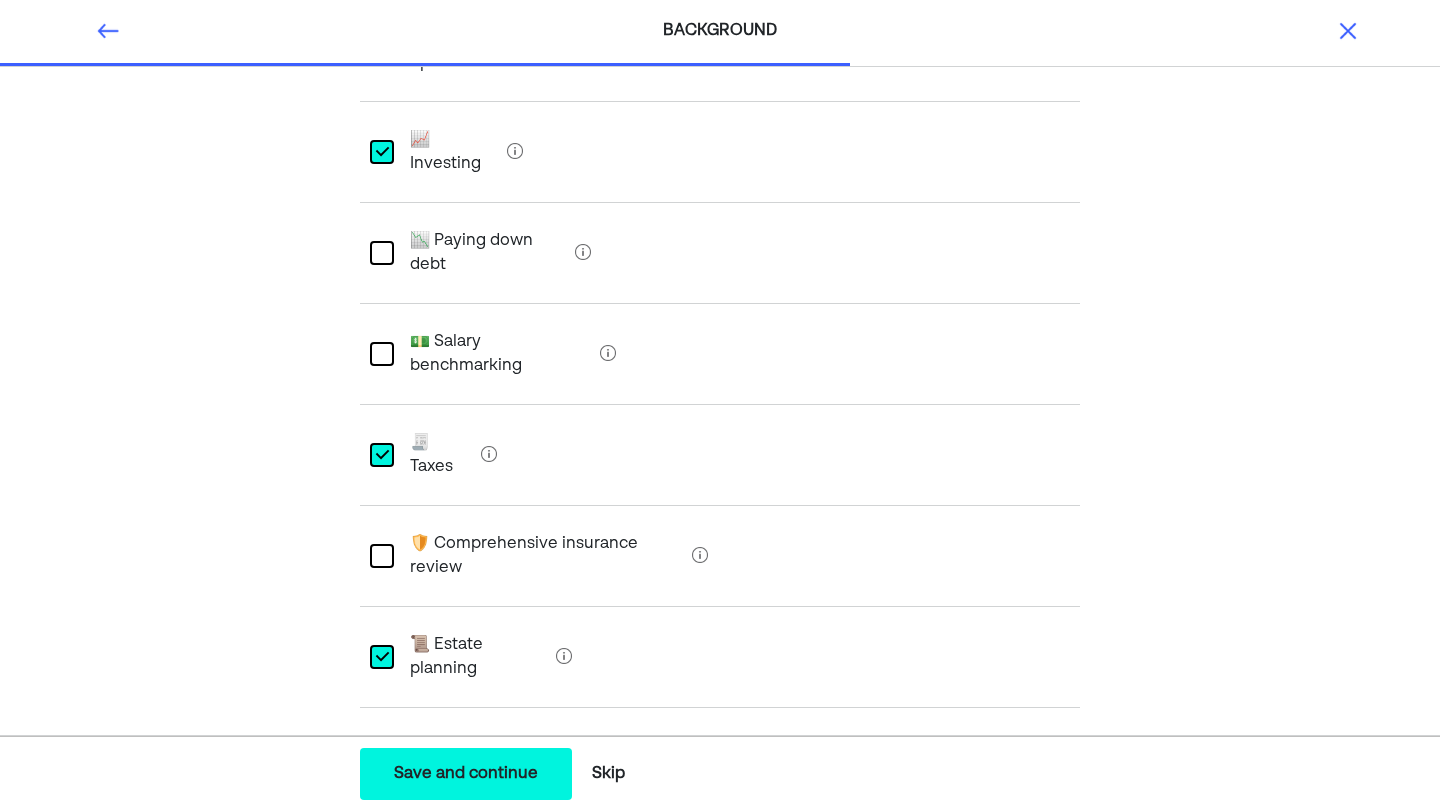 click at bounding box center (382, 556) 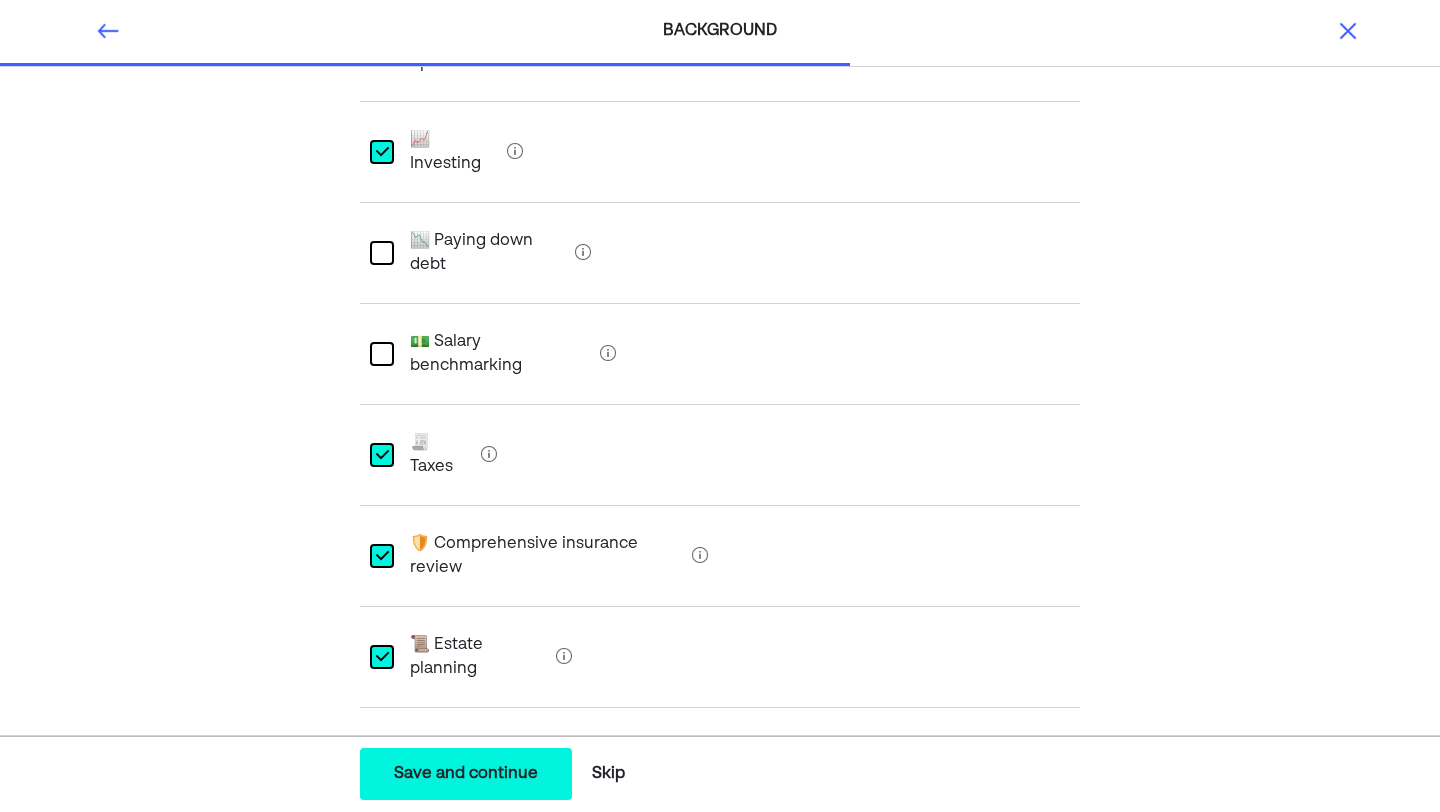 scroll, scrollTop: 575, scrollLeft: 0, axis: vertical 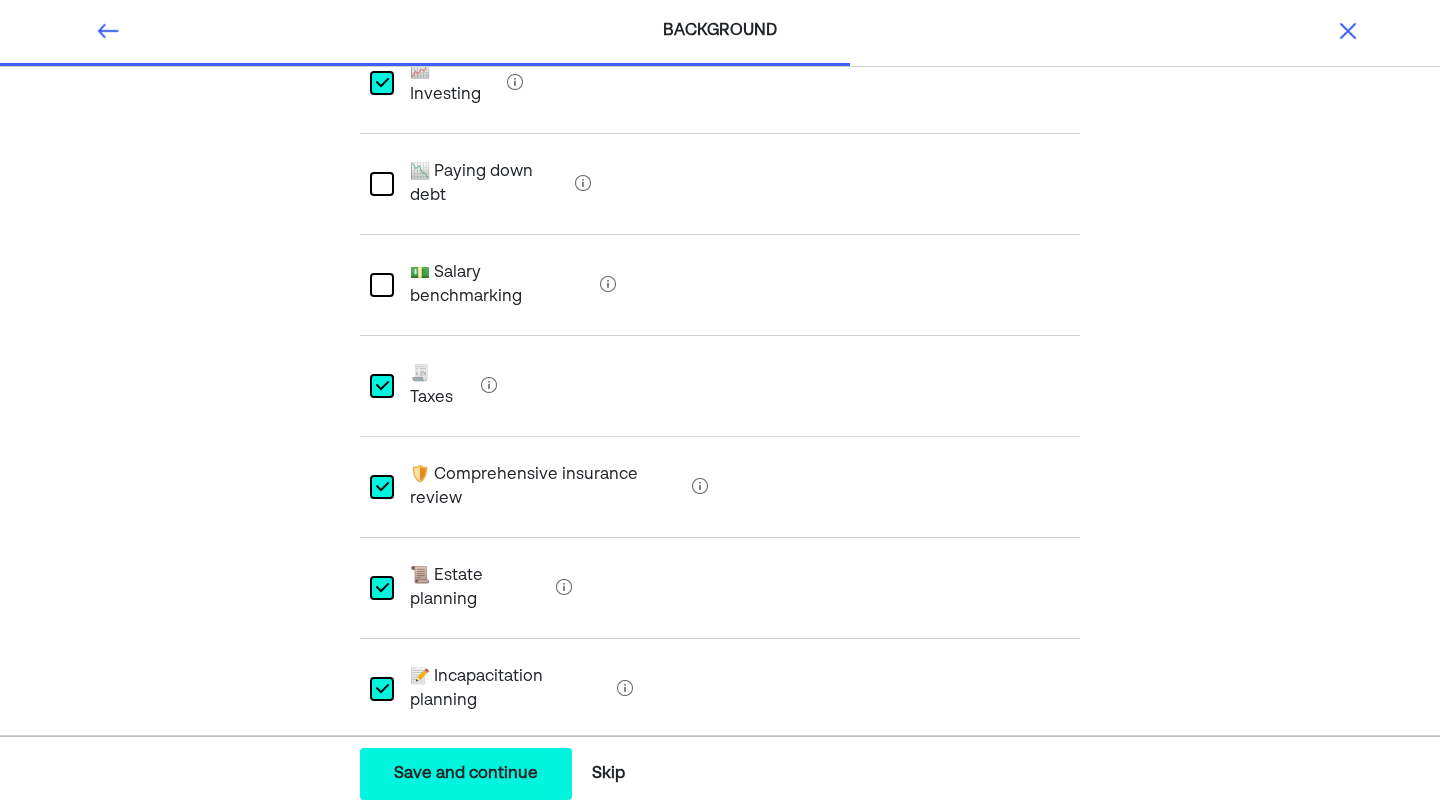 click on "Save and continue" at bounding box center [466, 774] 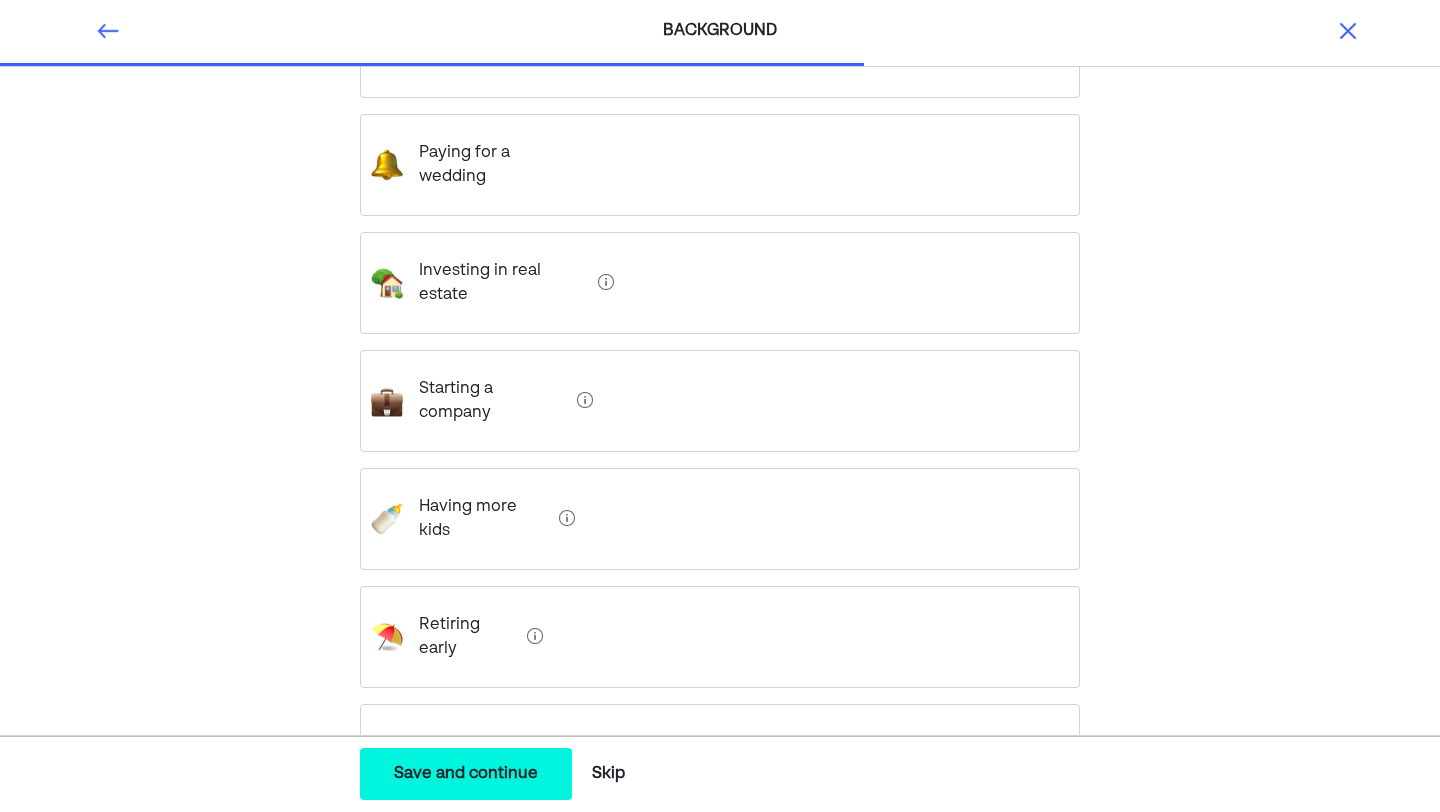 scroll, scrollTop: 505, scrollLeft: 0, axis: vertical 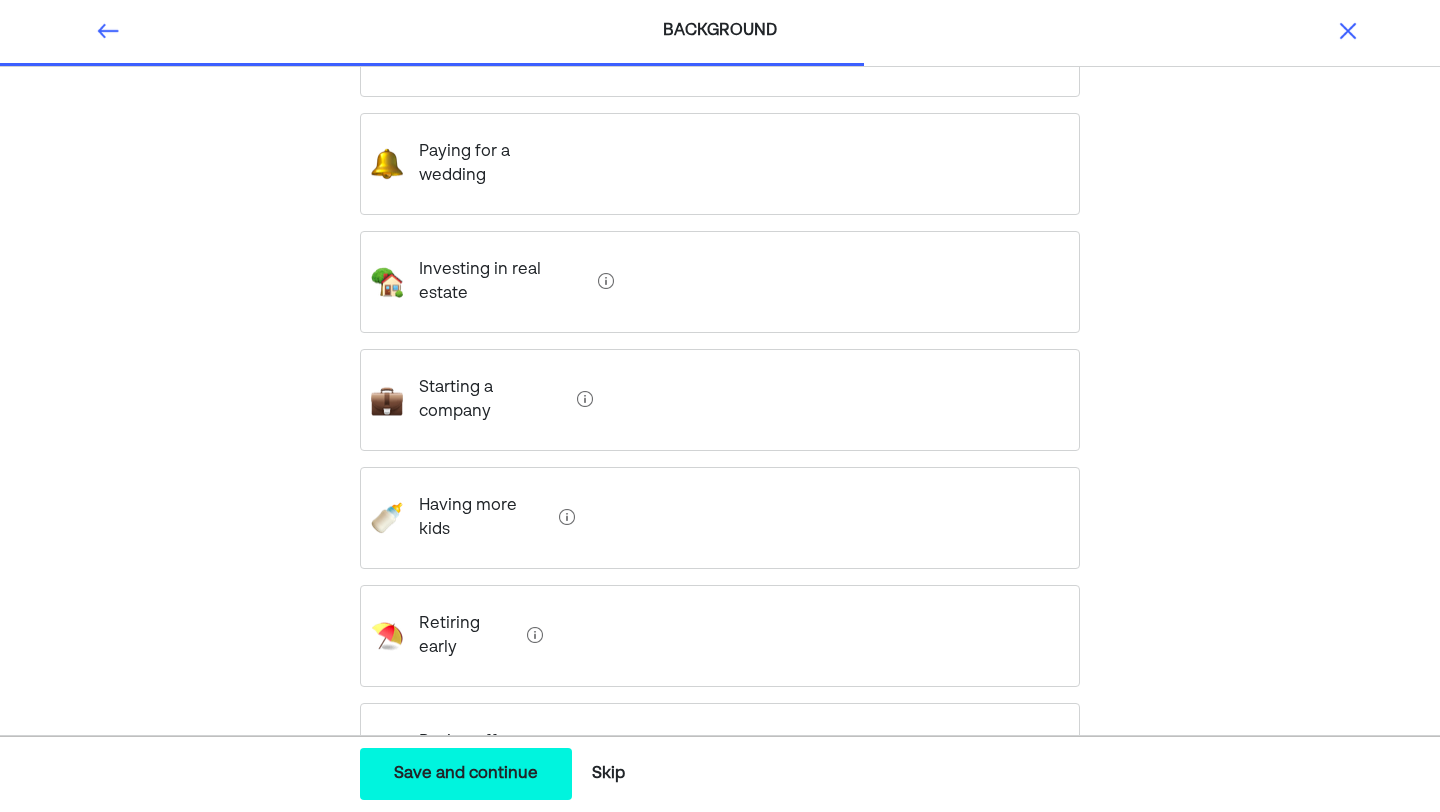 click on "Paying off debt" at bounding box center (469, 754) 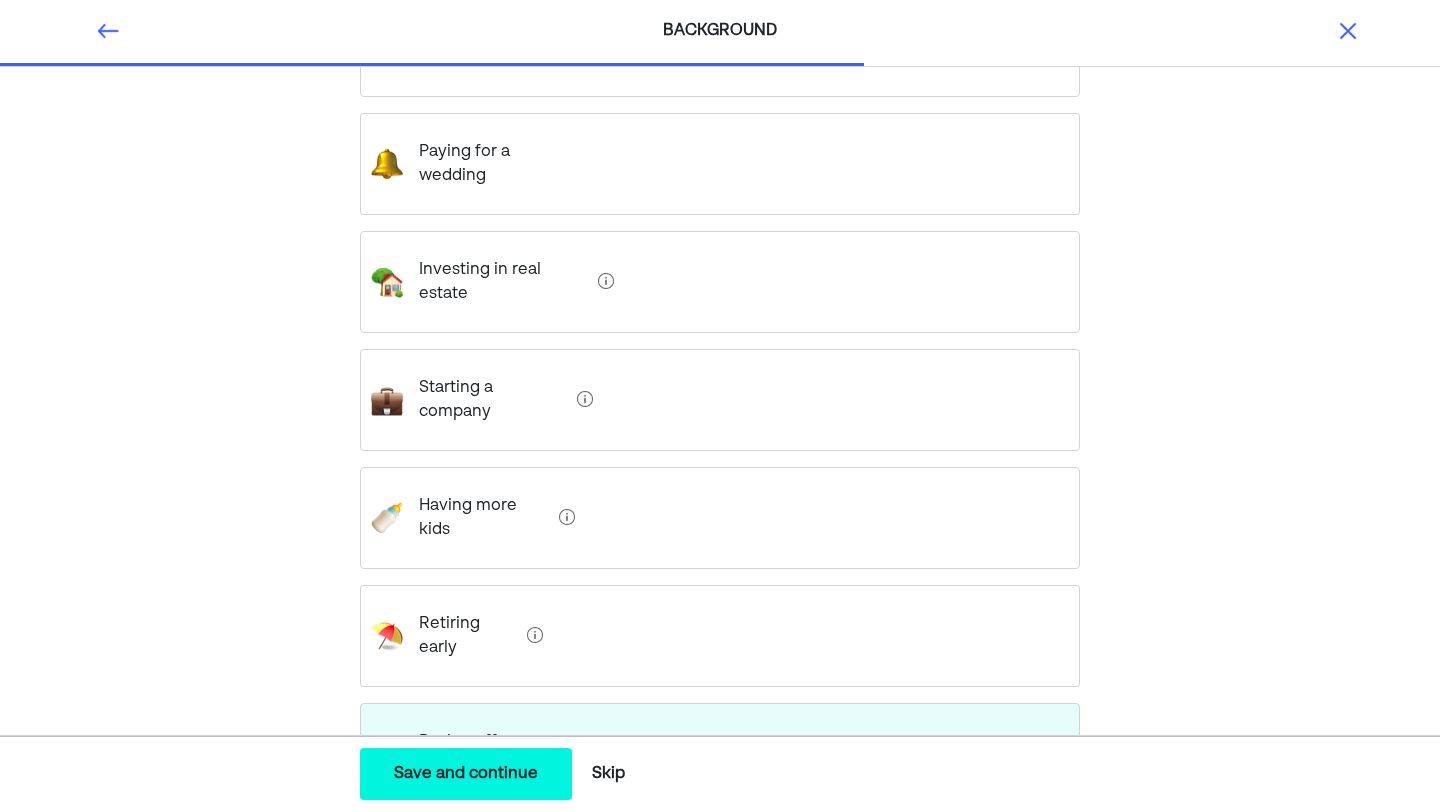 click on "Save and continue" at bounding box center [466, 774] 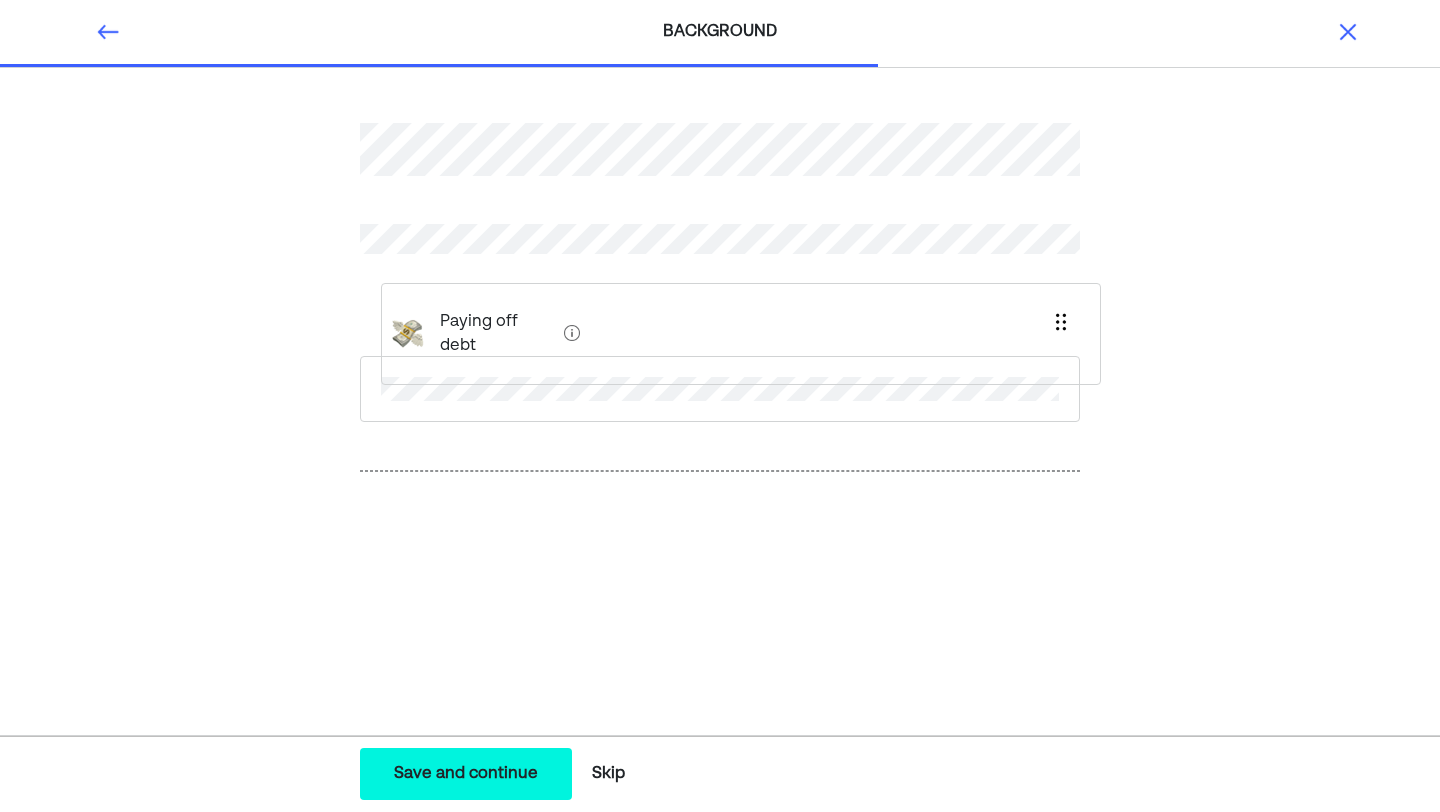 drag, startPoint x: 480, startPoint y: 477, endPoint x: 501, endPoint y: 302, distance: 176.2555 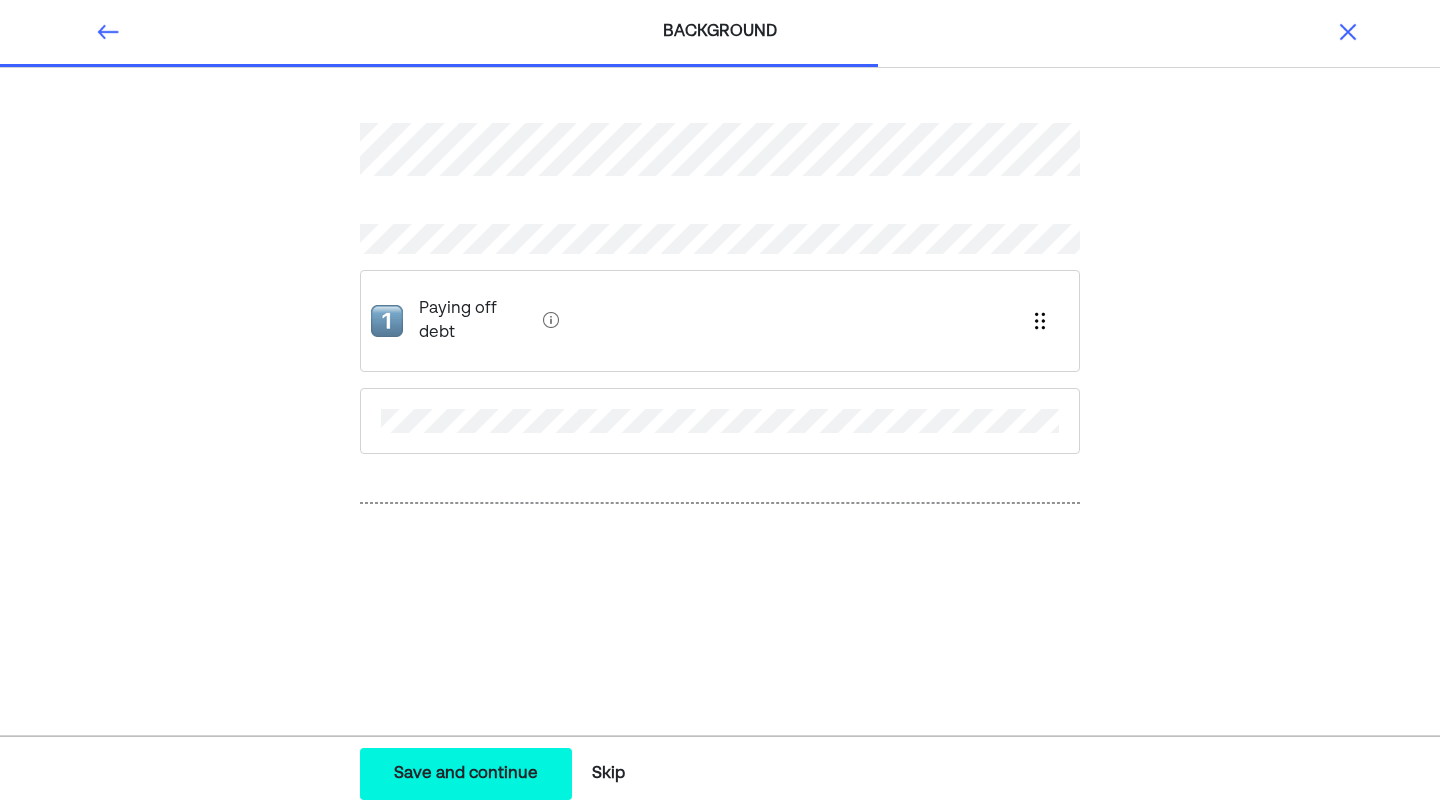 click on "Save and continue" at bounding box center [466, 774] 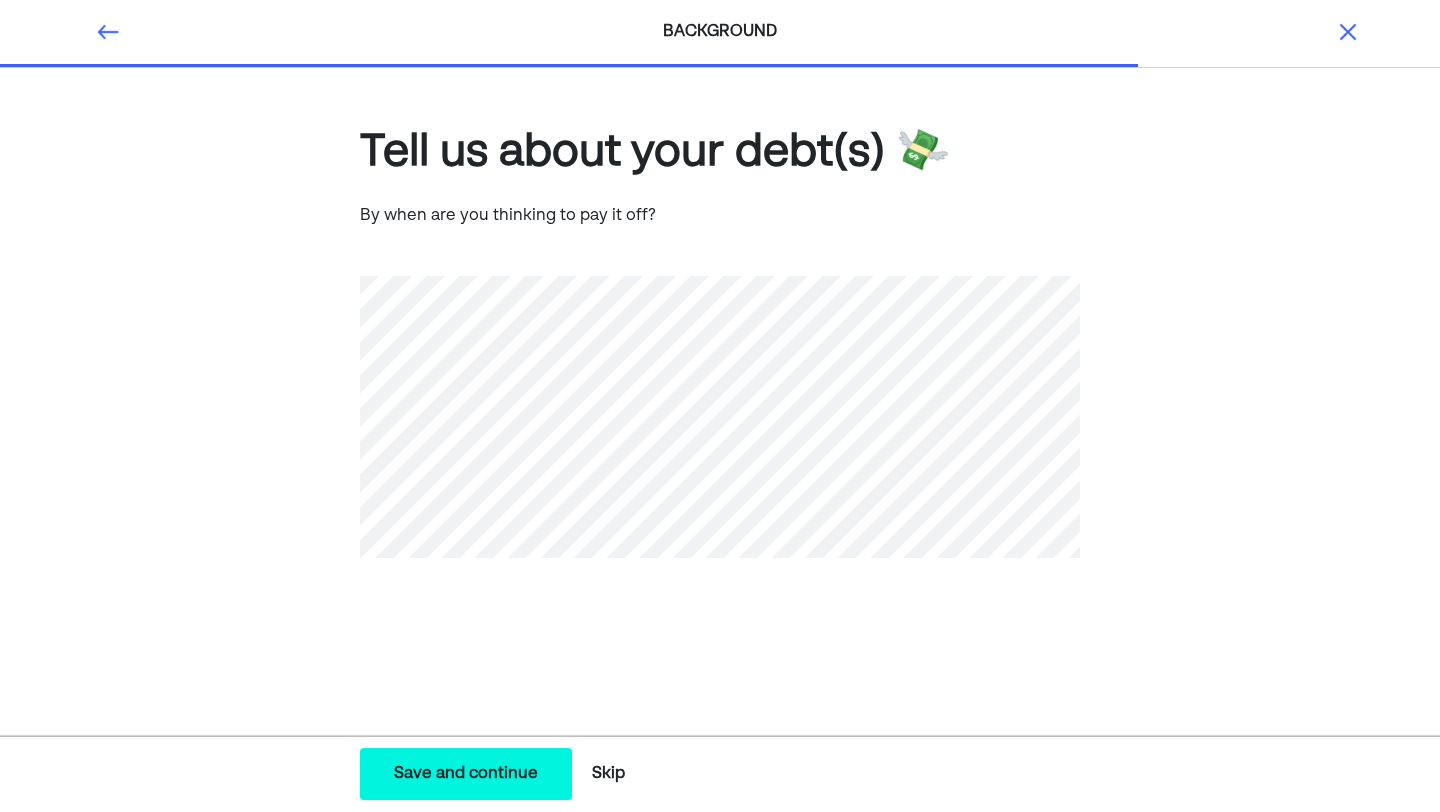 click on "Save and continue" at bounding box center (466, 774) 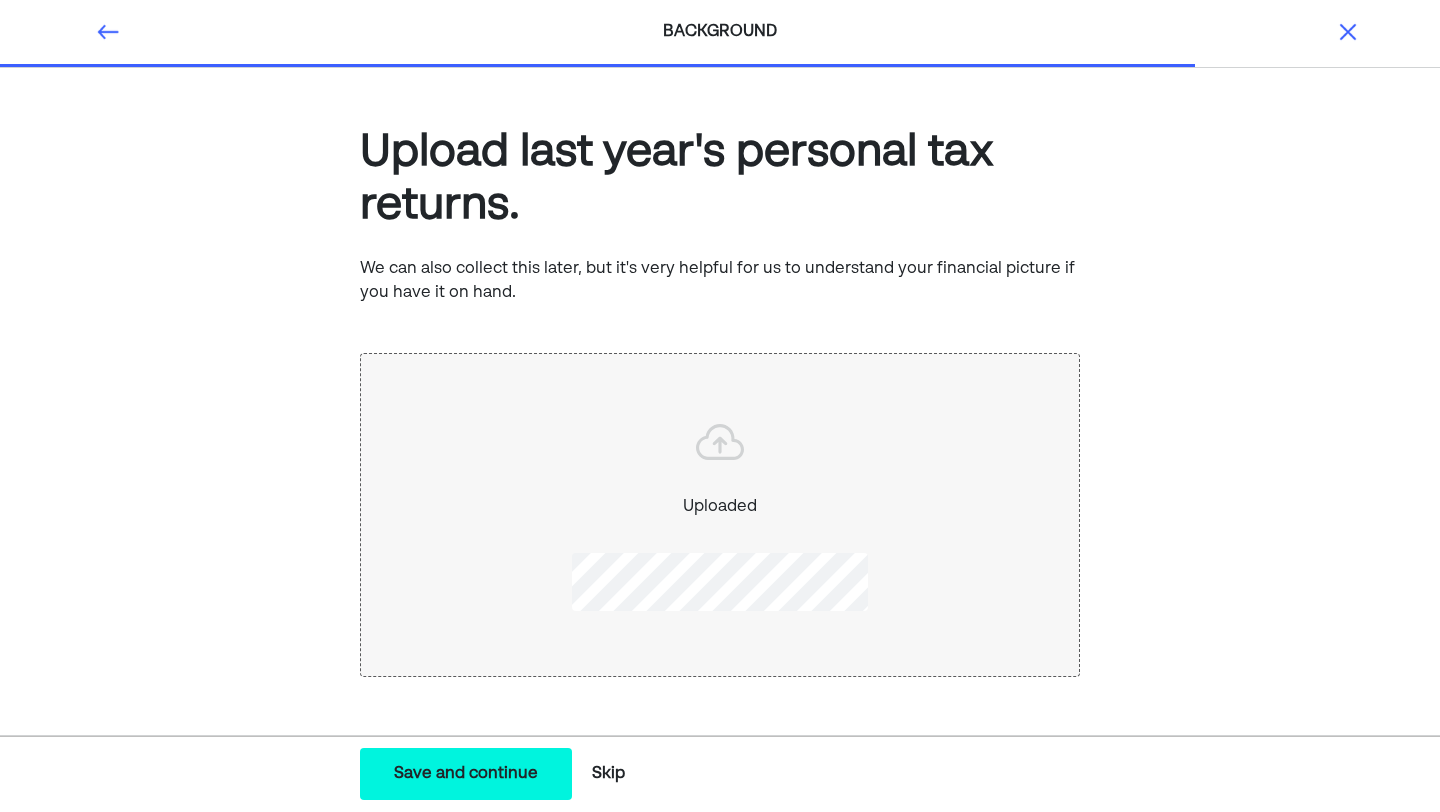 click on "Save and continue" at bounding box center [466, 774] 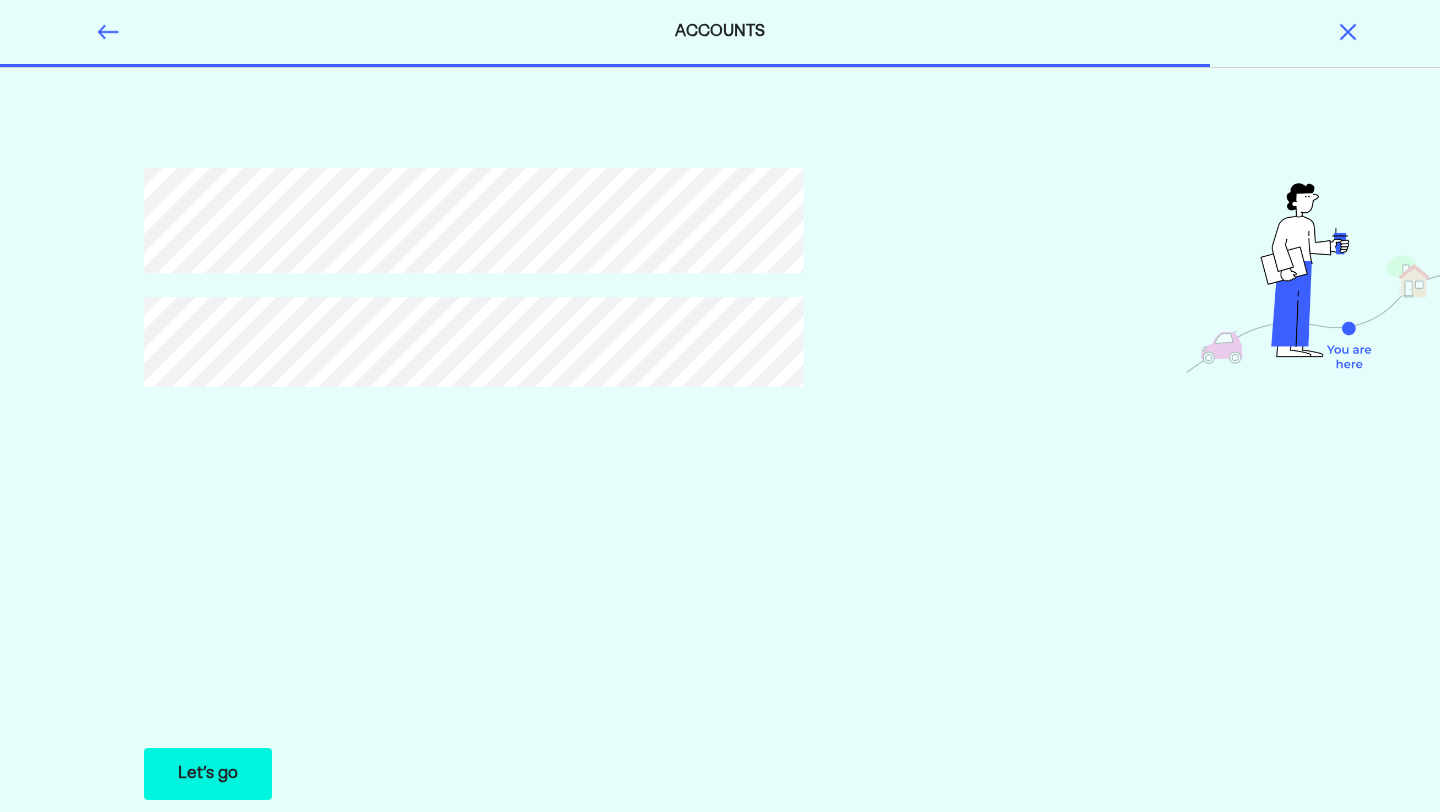 click on "Let’s go" at bounding box center [208, 774] 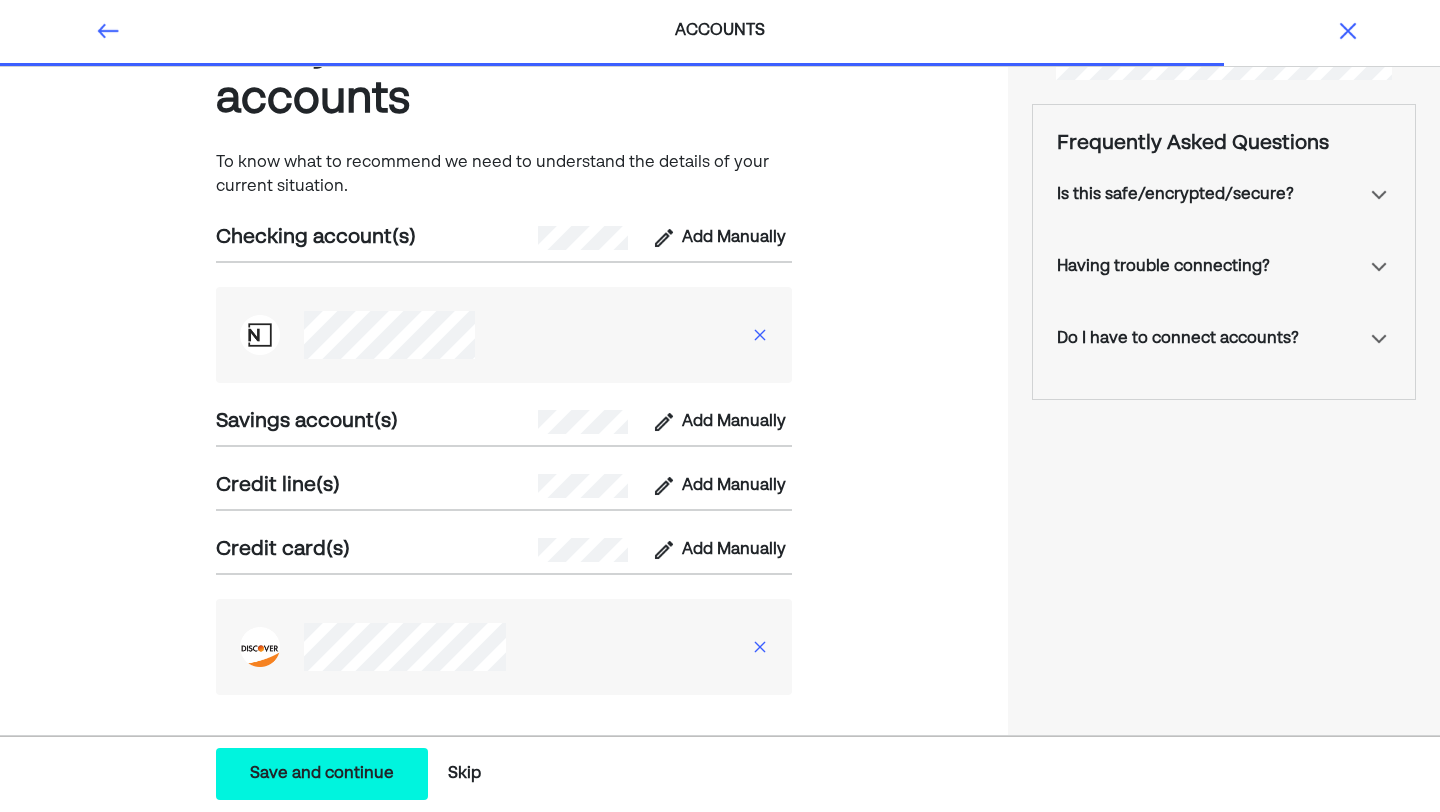 scroll, scrollTop: 129, scrollLeft: 0, axis: vertical 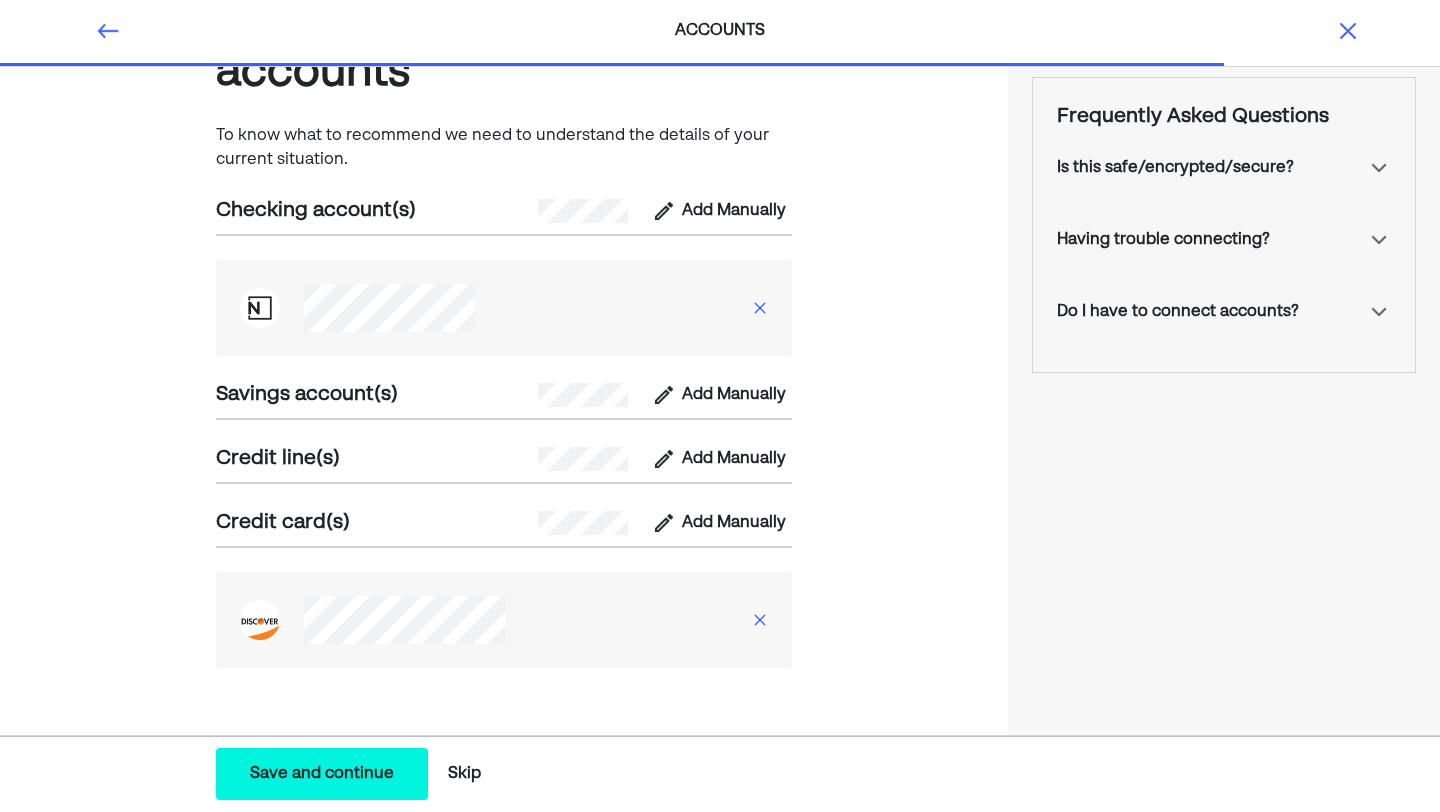 click on "Save and continue" at bounding box center [322, 774] 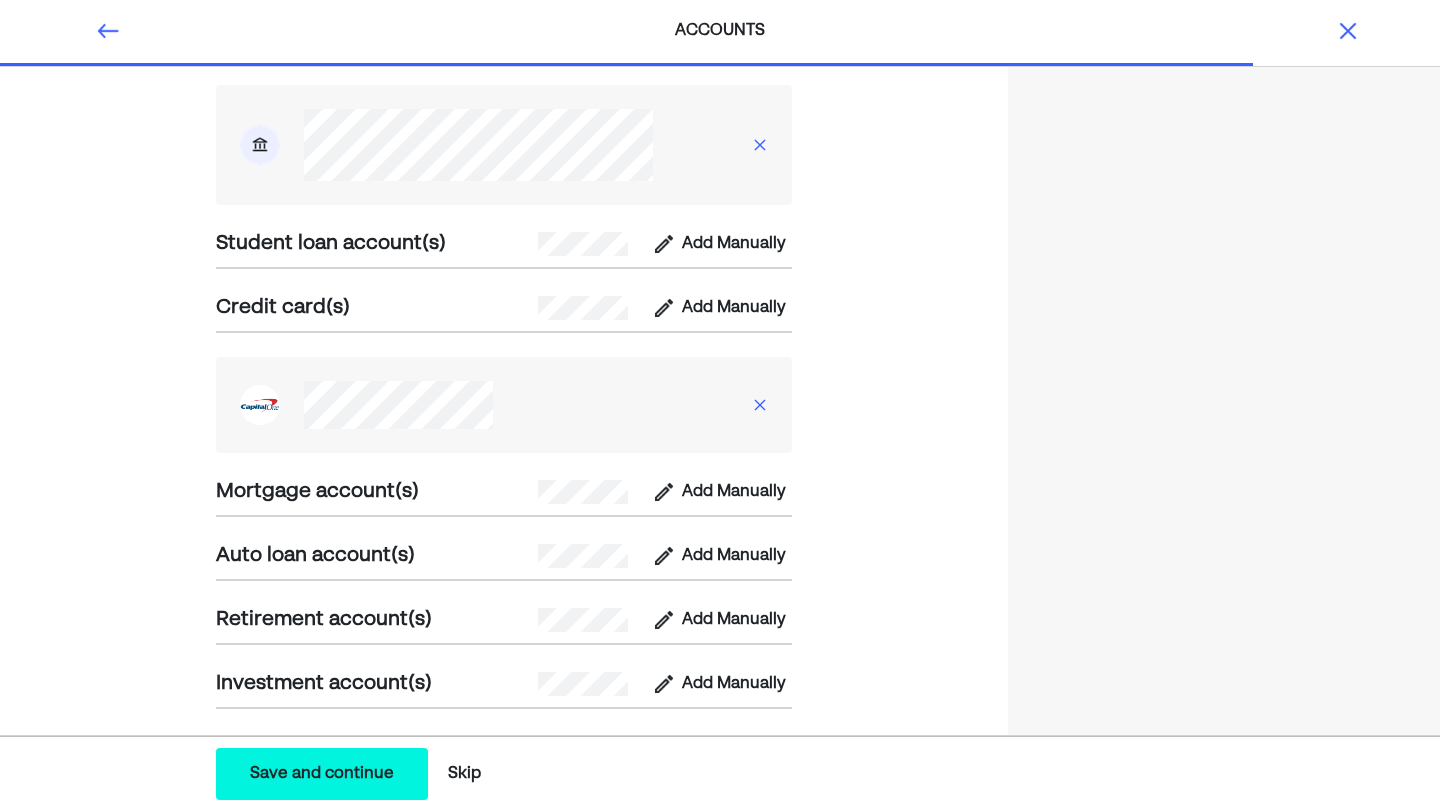 scroll, scrollTop: 923, scrollLeft: 0, axis: vertical 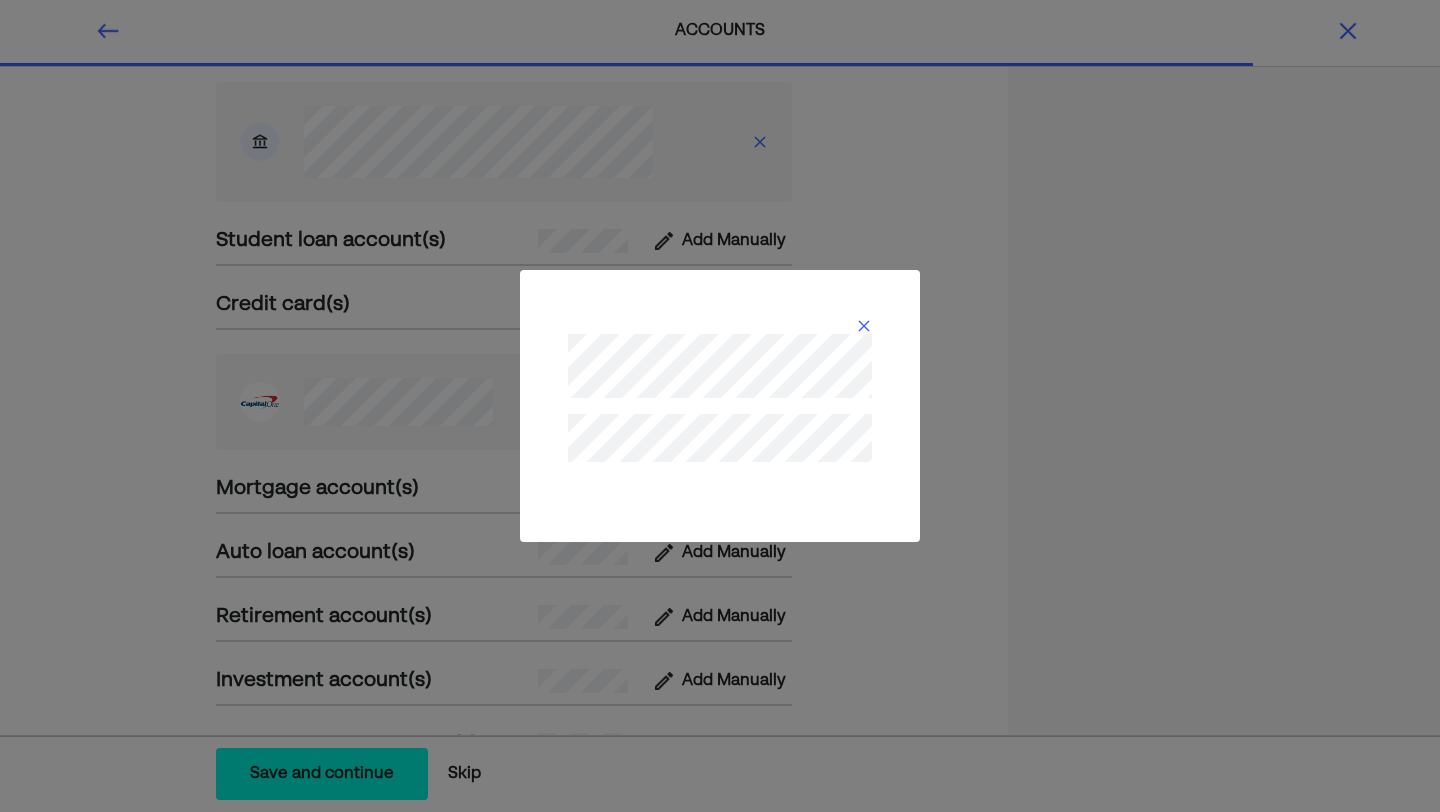 click at bounding box center [864, 326] 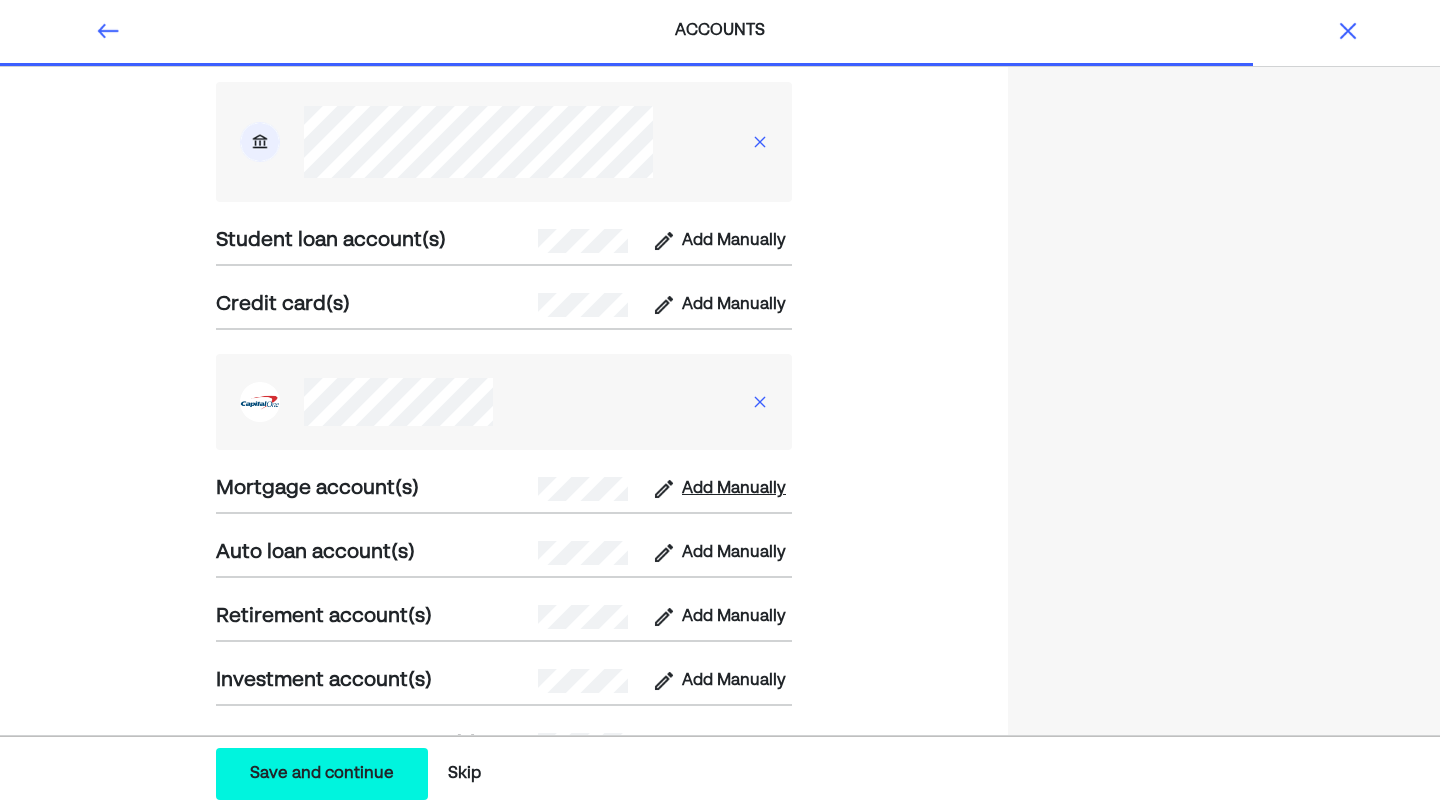 click on "Add Manually" at bounding box center (734, 489) 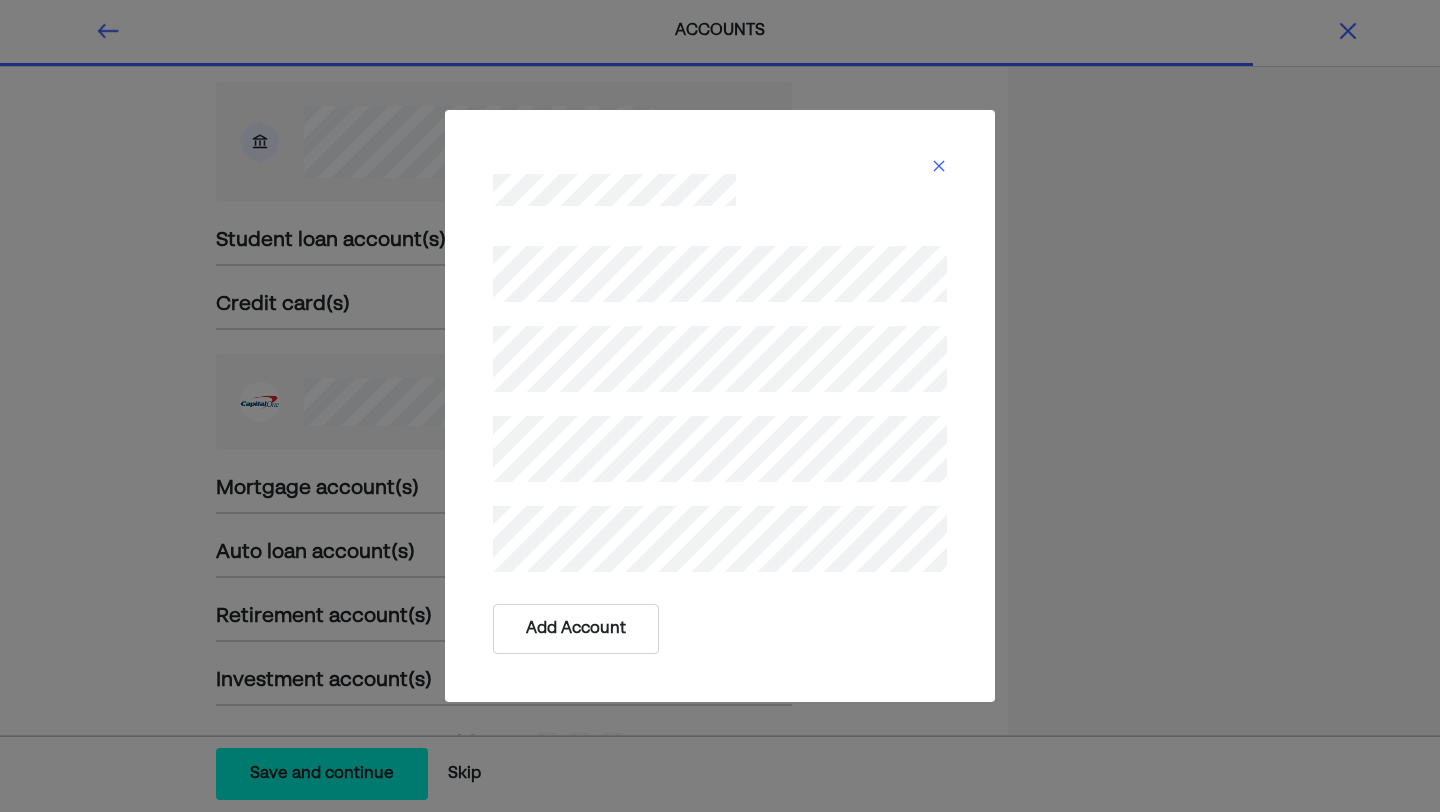 click on "Add Account" at bounding box center [576, 629] 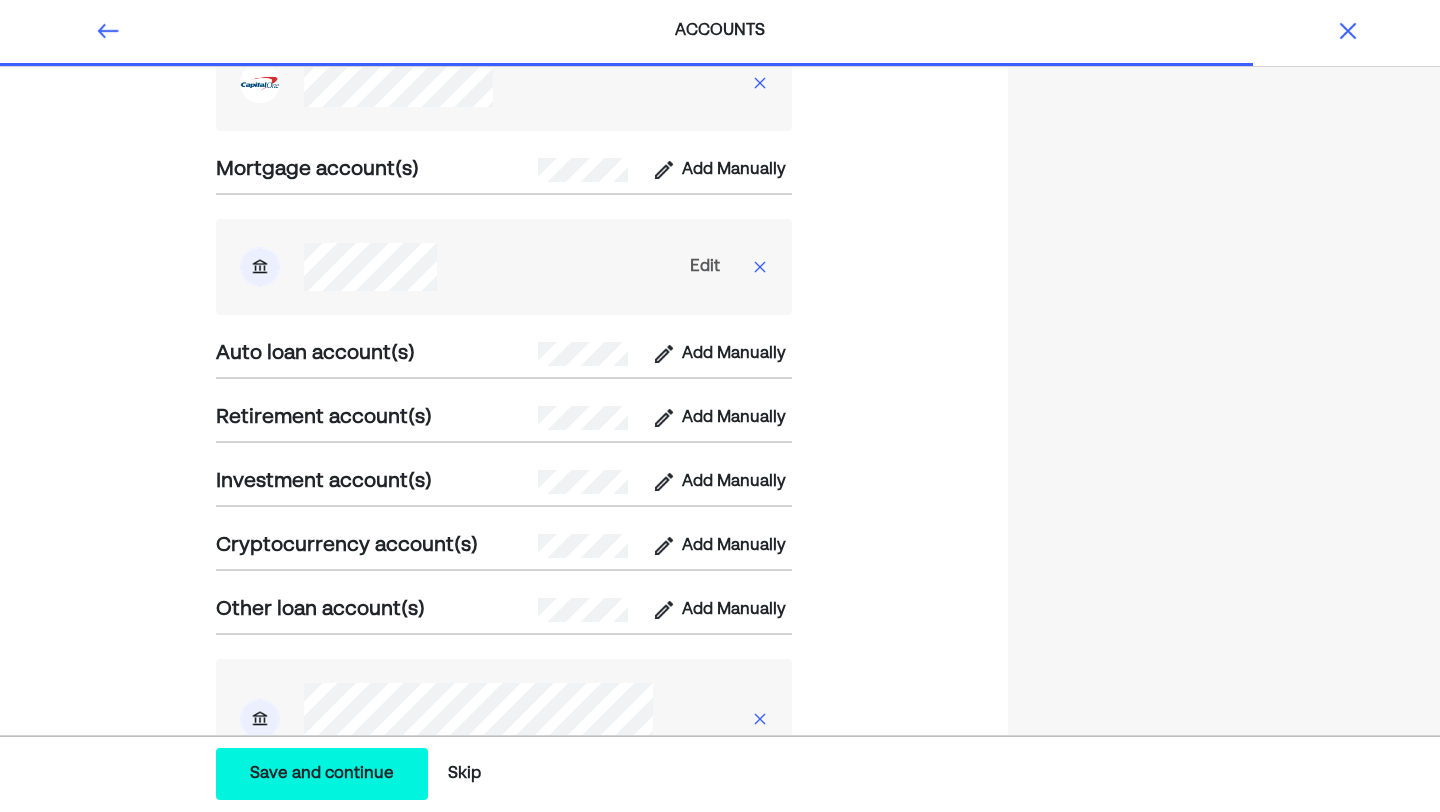 scroll, scrollTop: 1244, scrollLeft: 0, axis: vertical 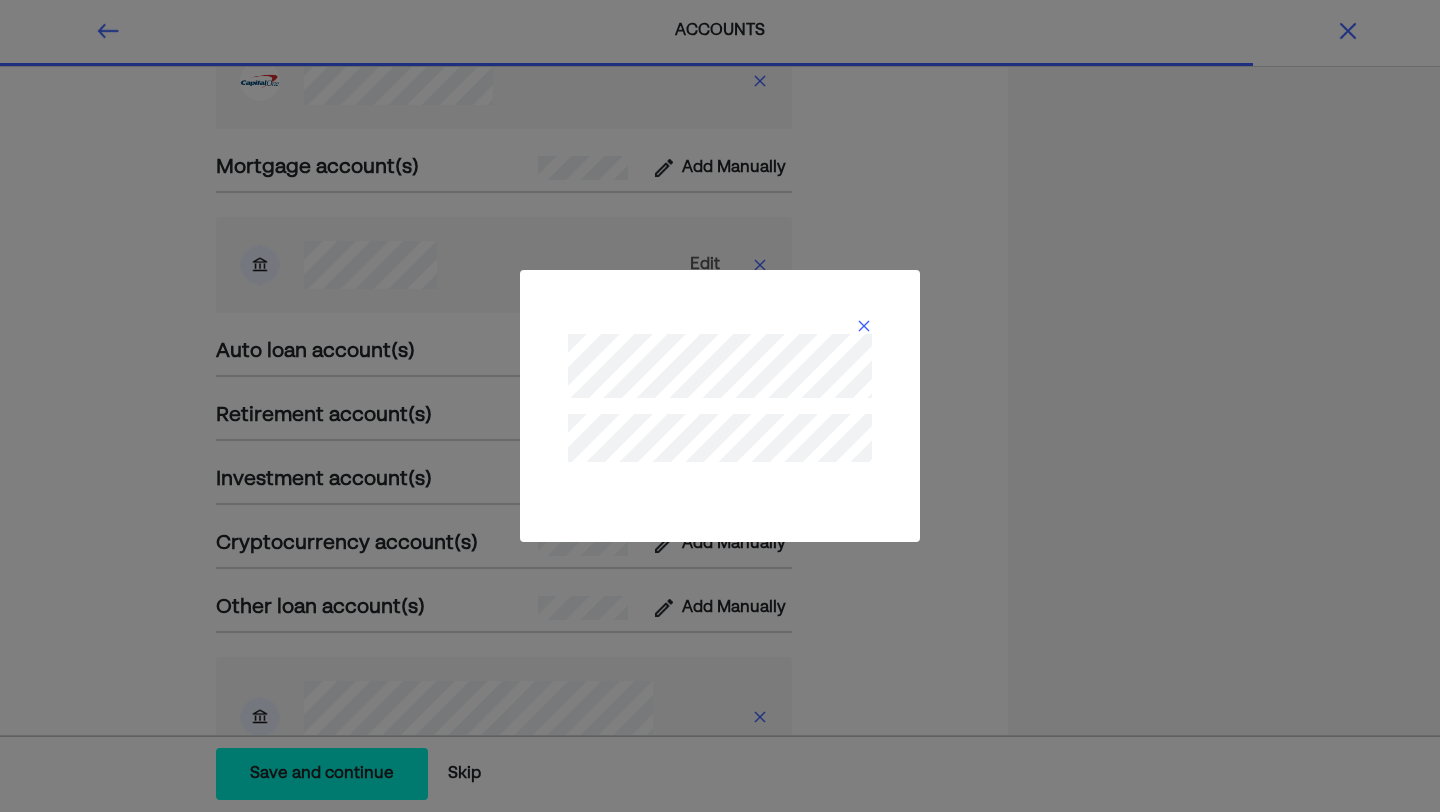 click at bounding box center [864, 326] 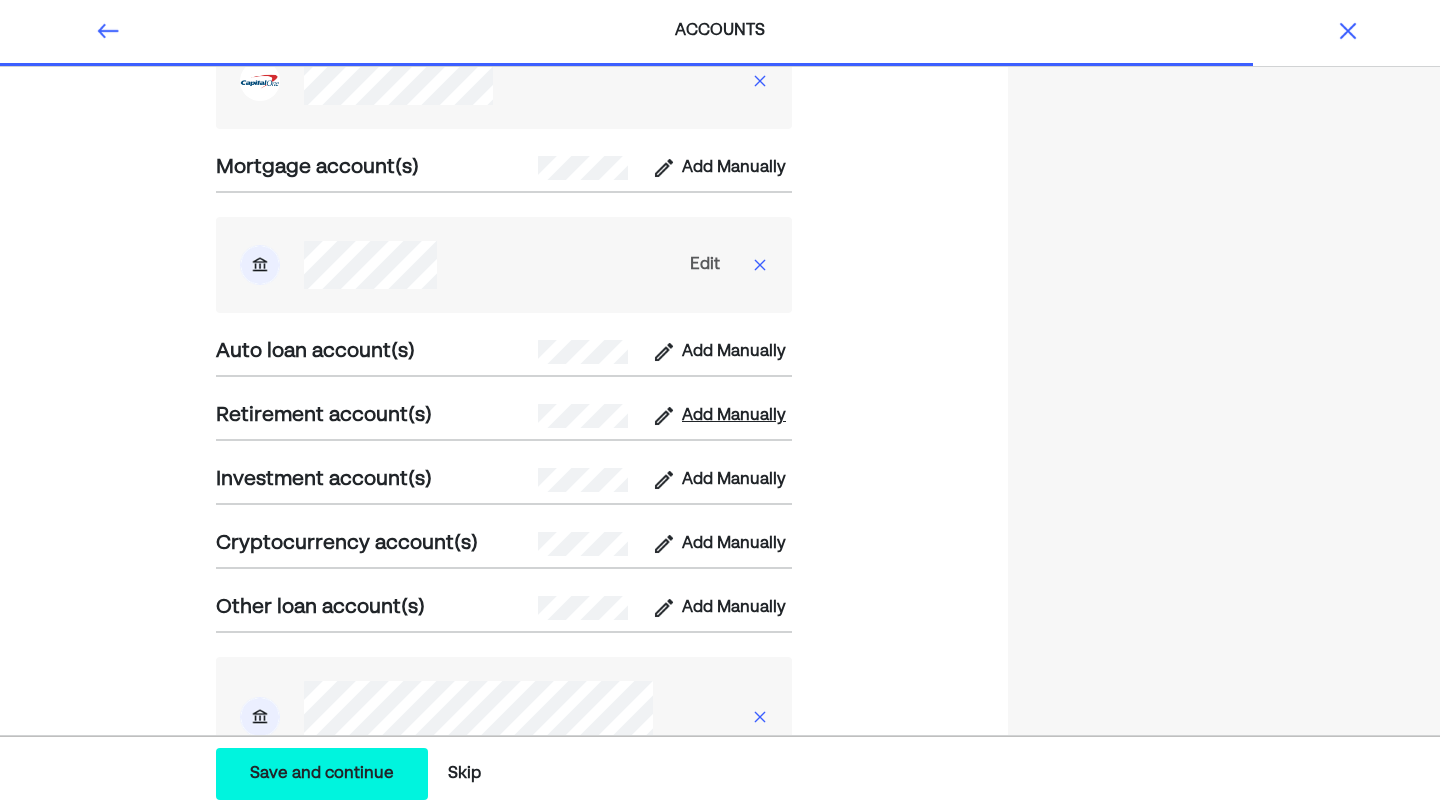 click on "Add Manually" at bounding box center (734, 416) 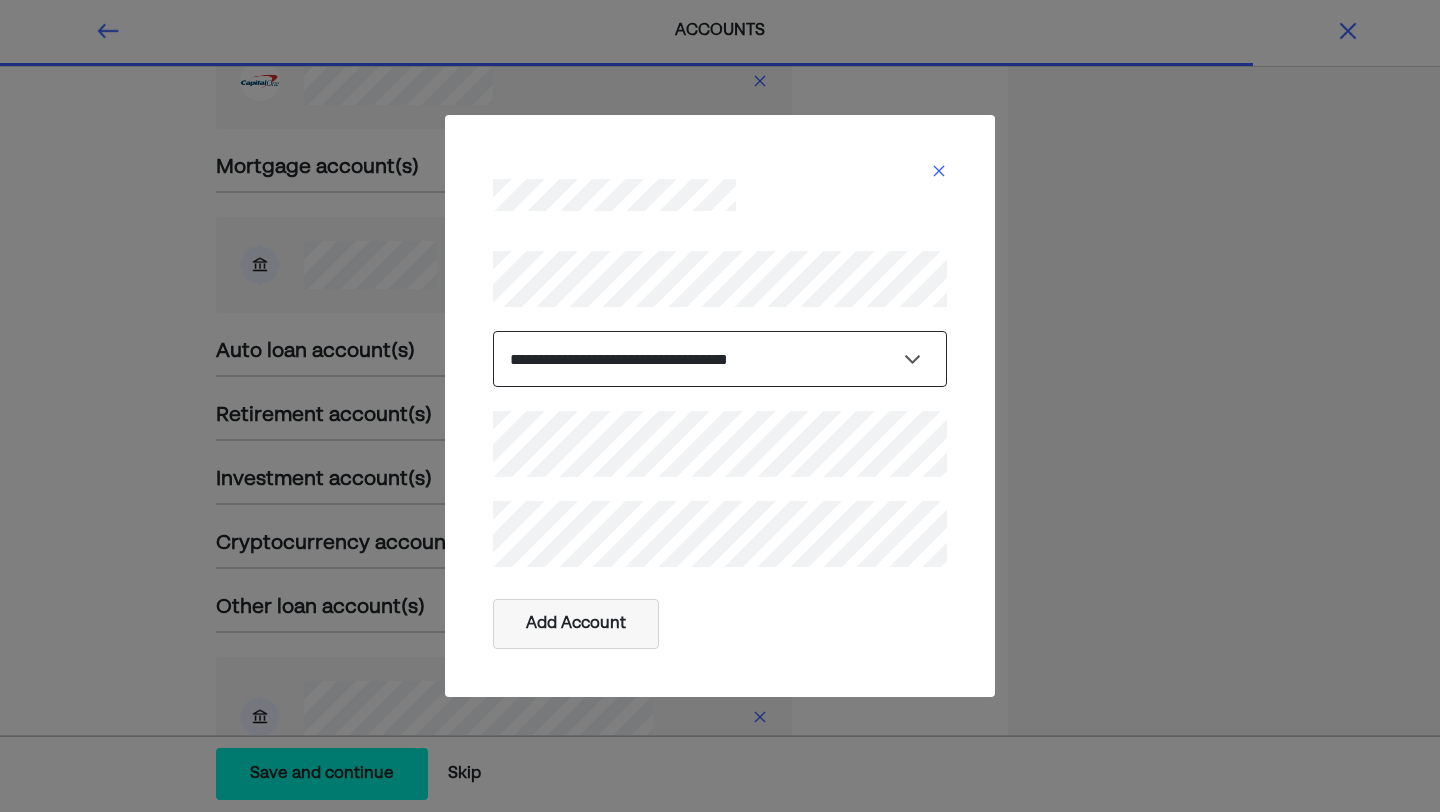 click on "**********" at bounding box center (720, 359) 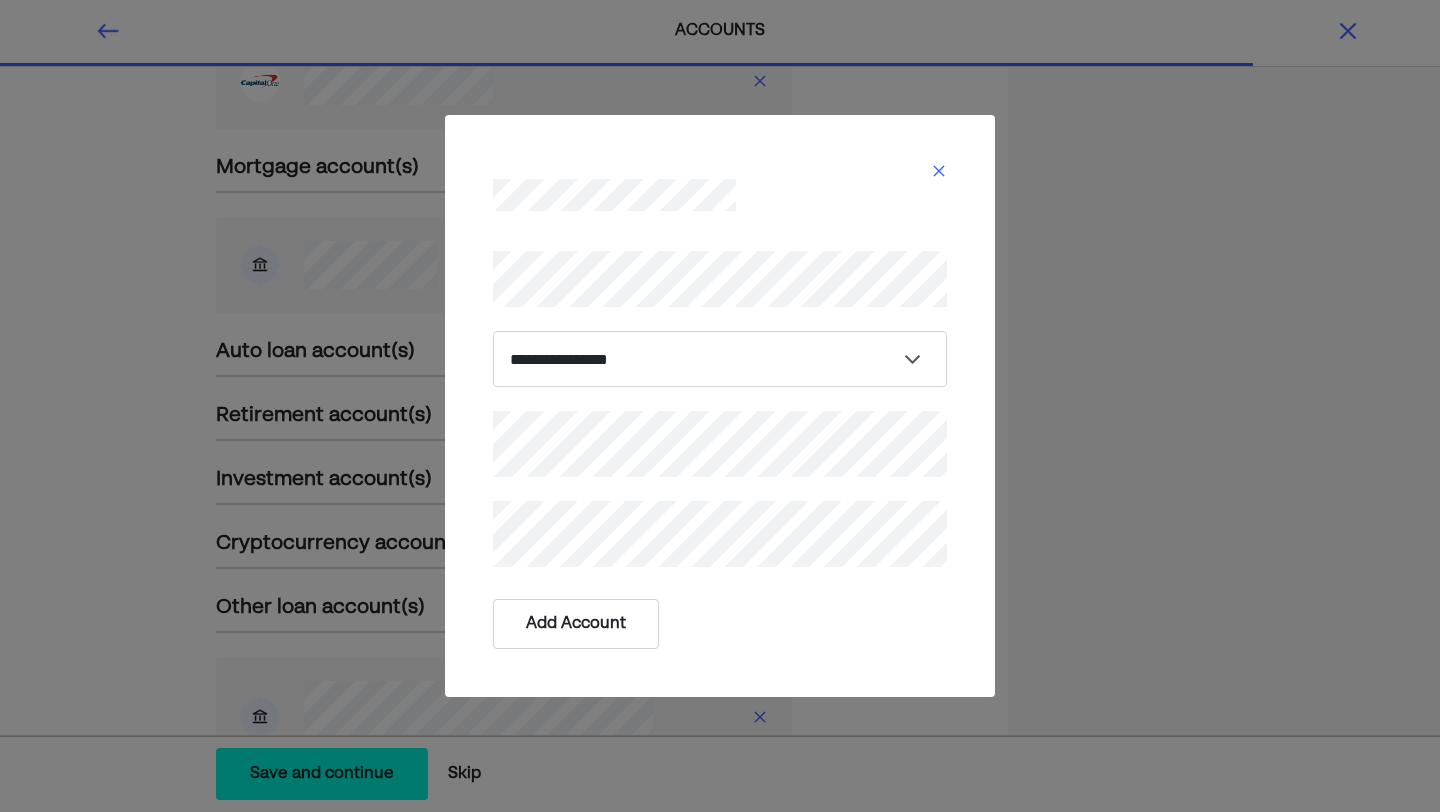 click on "Add Account" at bounding box center (576, 624) 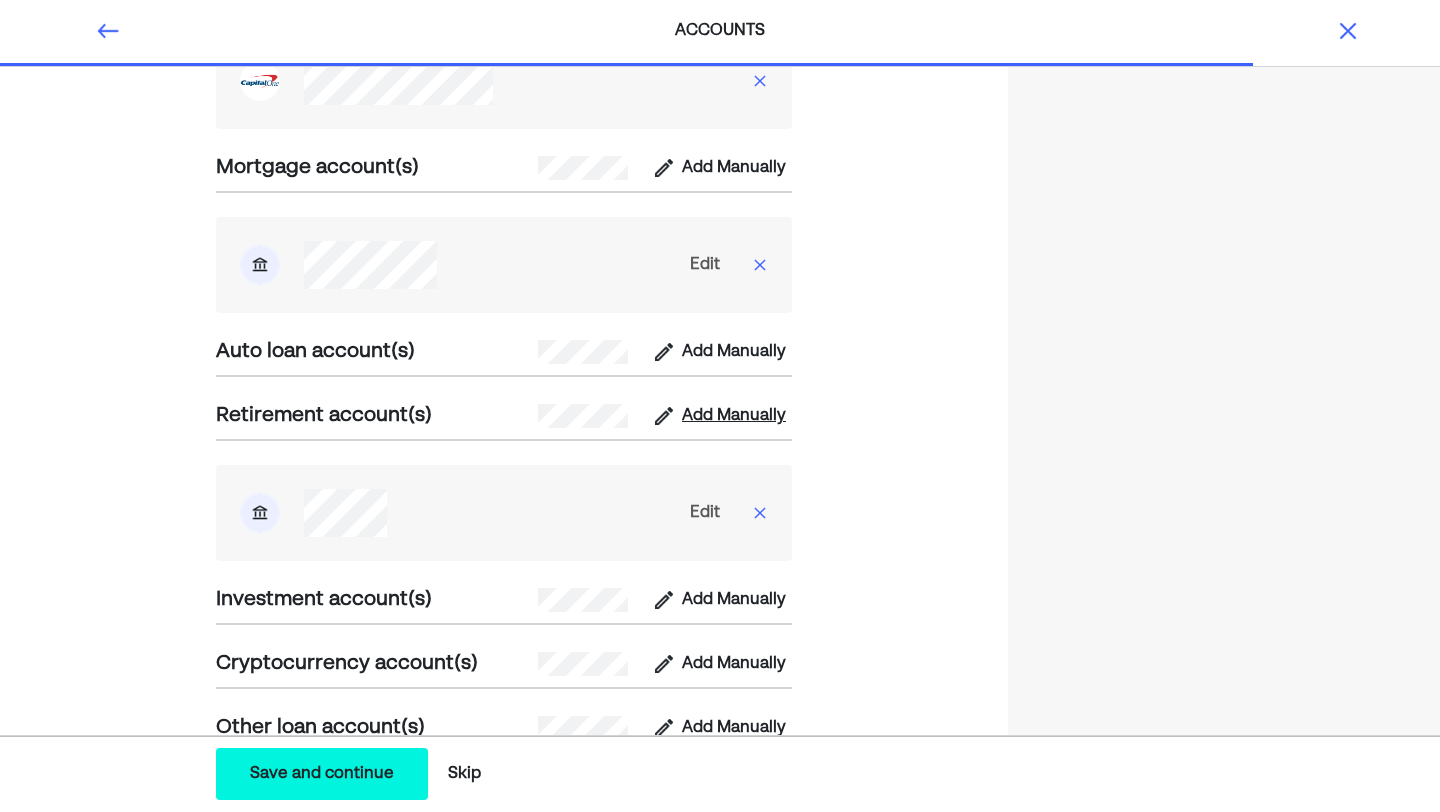click on "Add Manually" at bounding box center (734, 416) 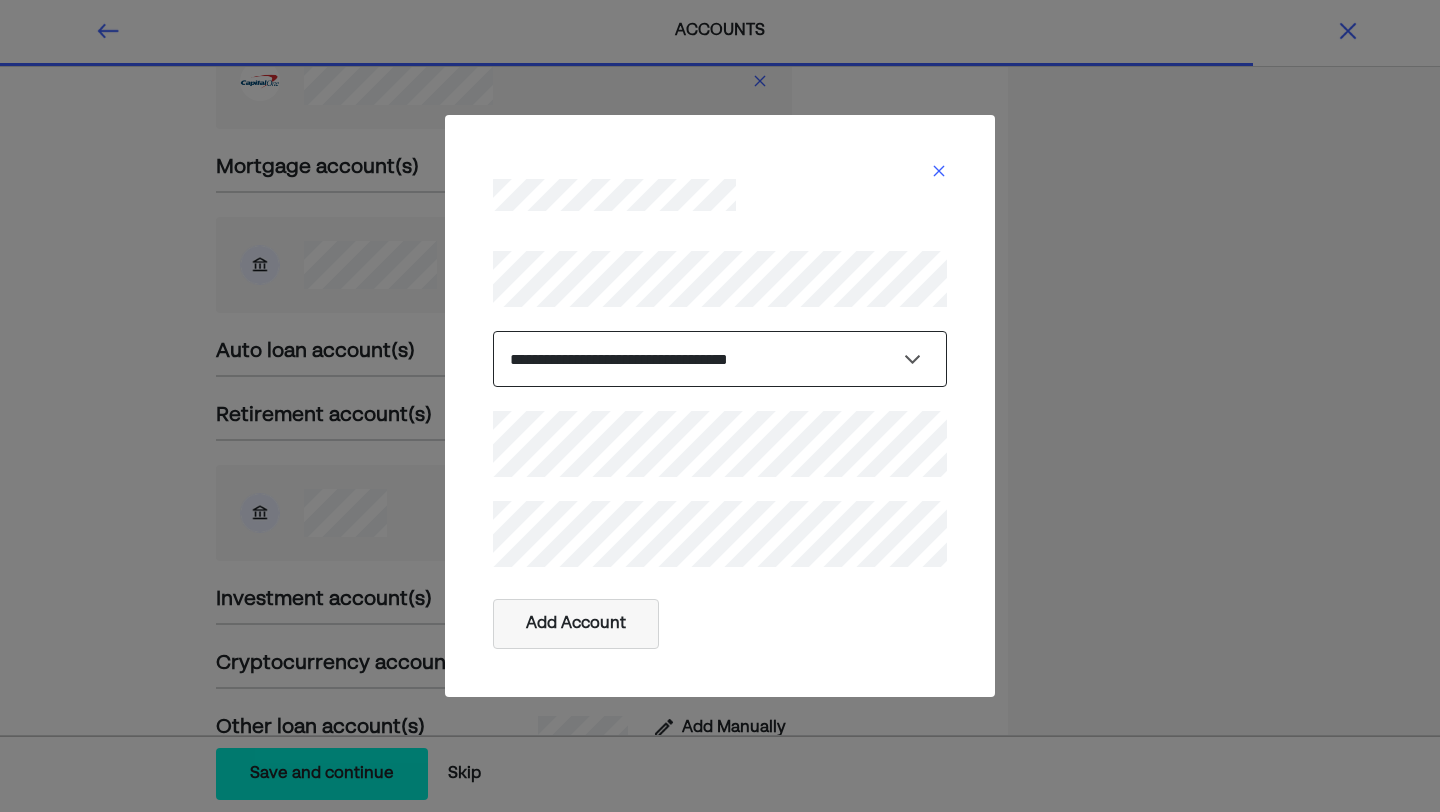click on "**********" at bounding box center [720, 359] 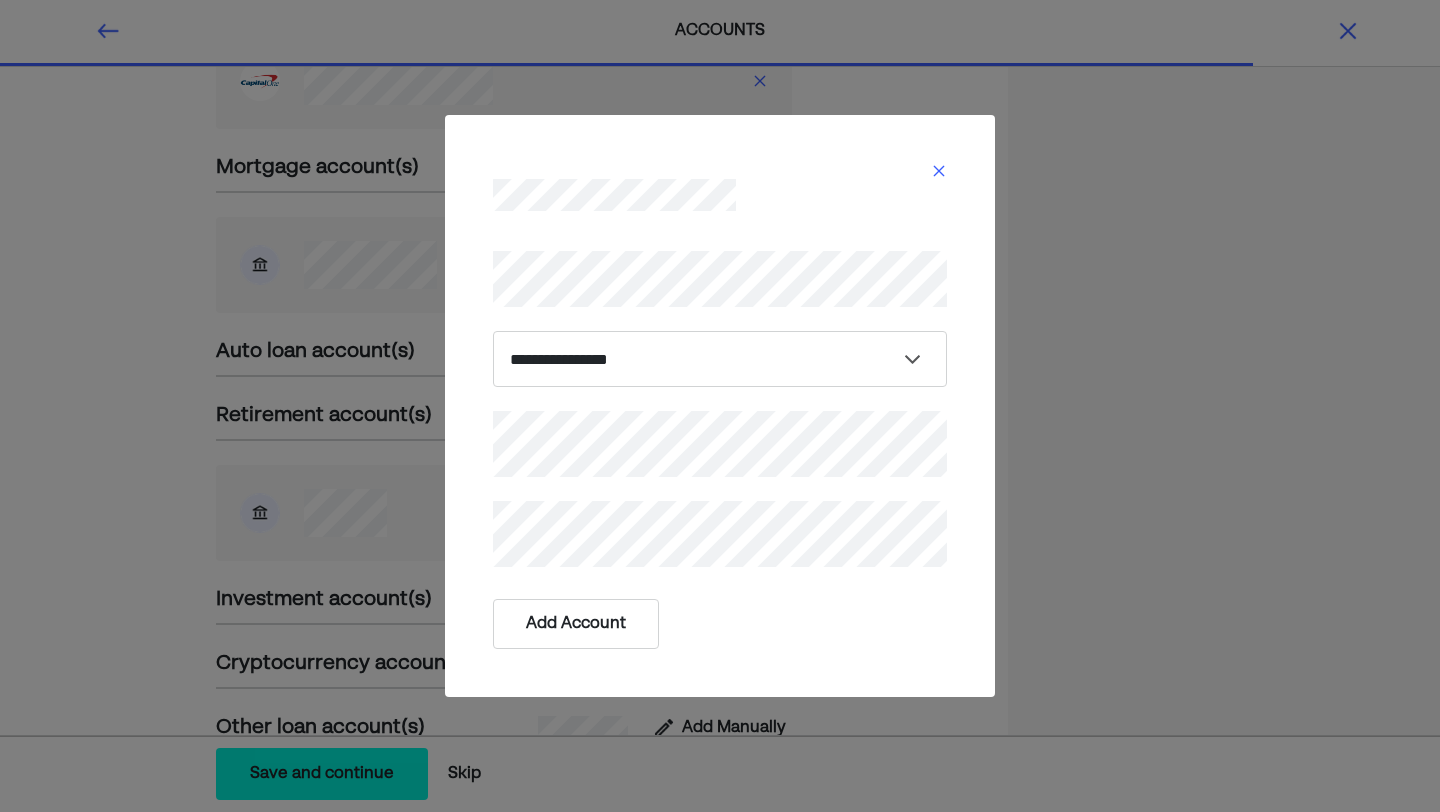 click on "Add Account" at bounding box center (576, 624) 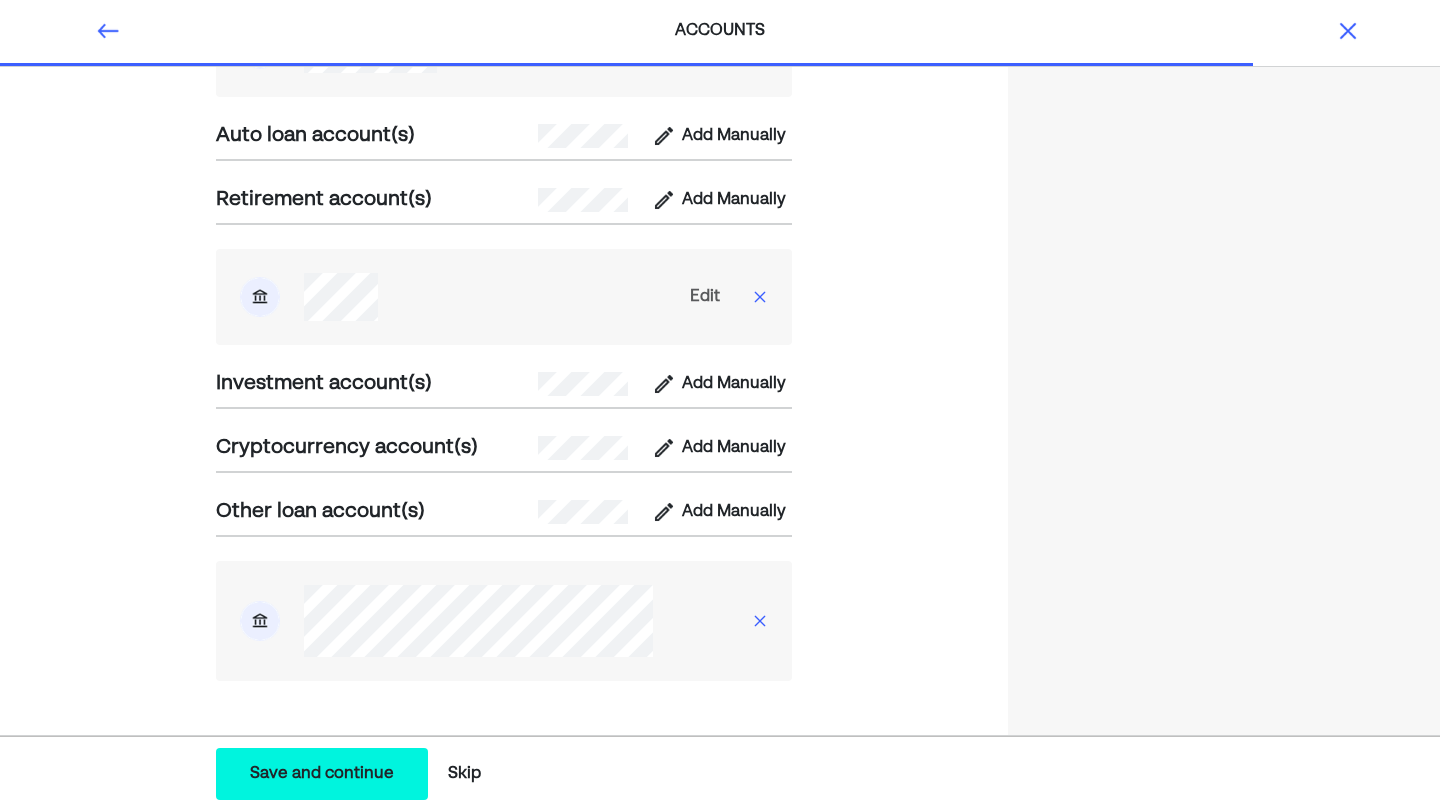 scroll, scrollTop: 1473, scrollLeft: 0, axis: vertical 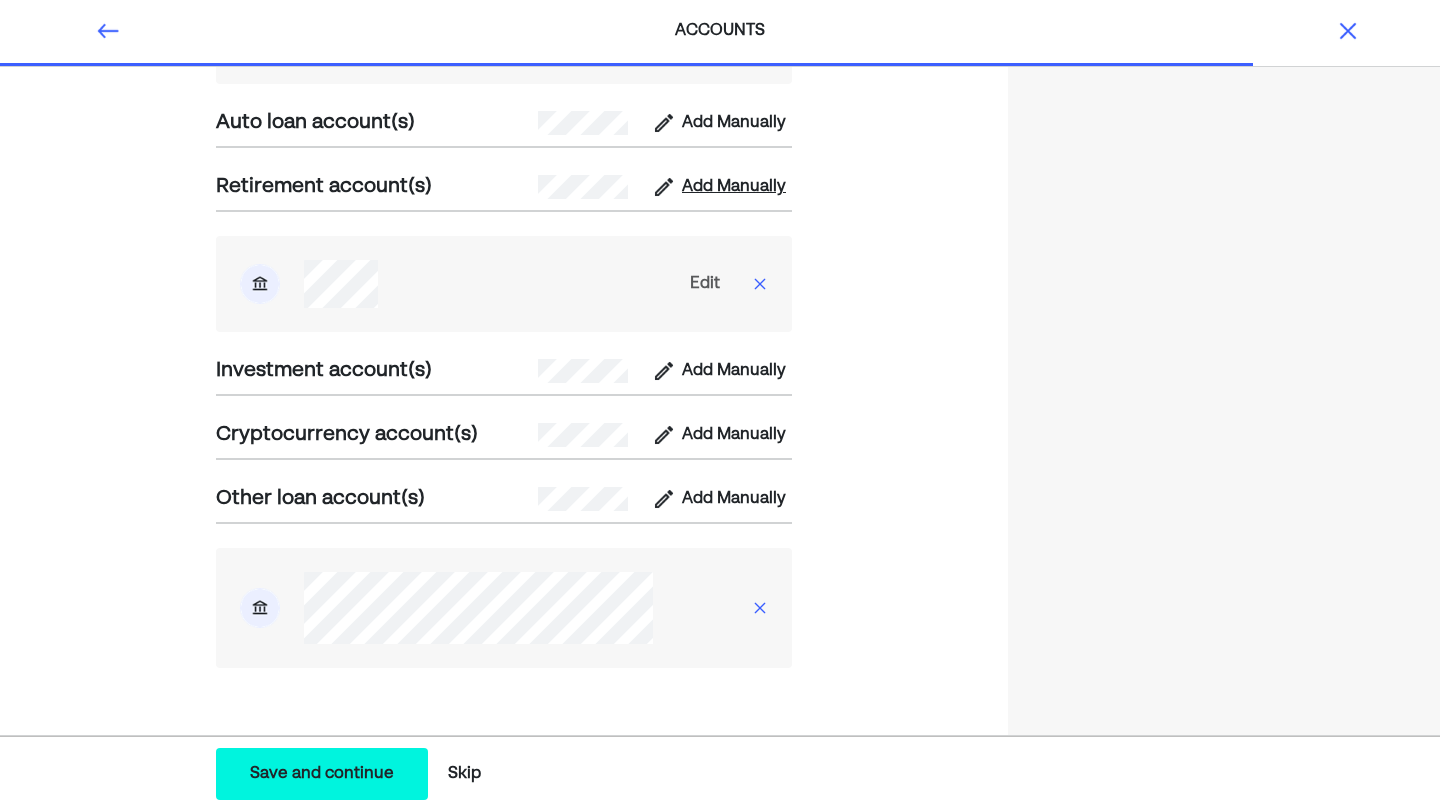 click on "Add Manually" at bounding box center (734, 187) 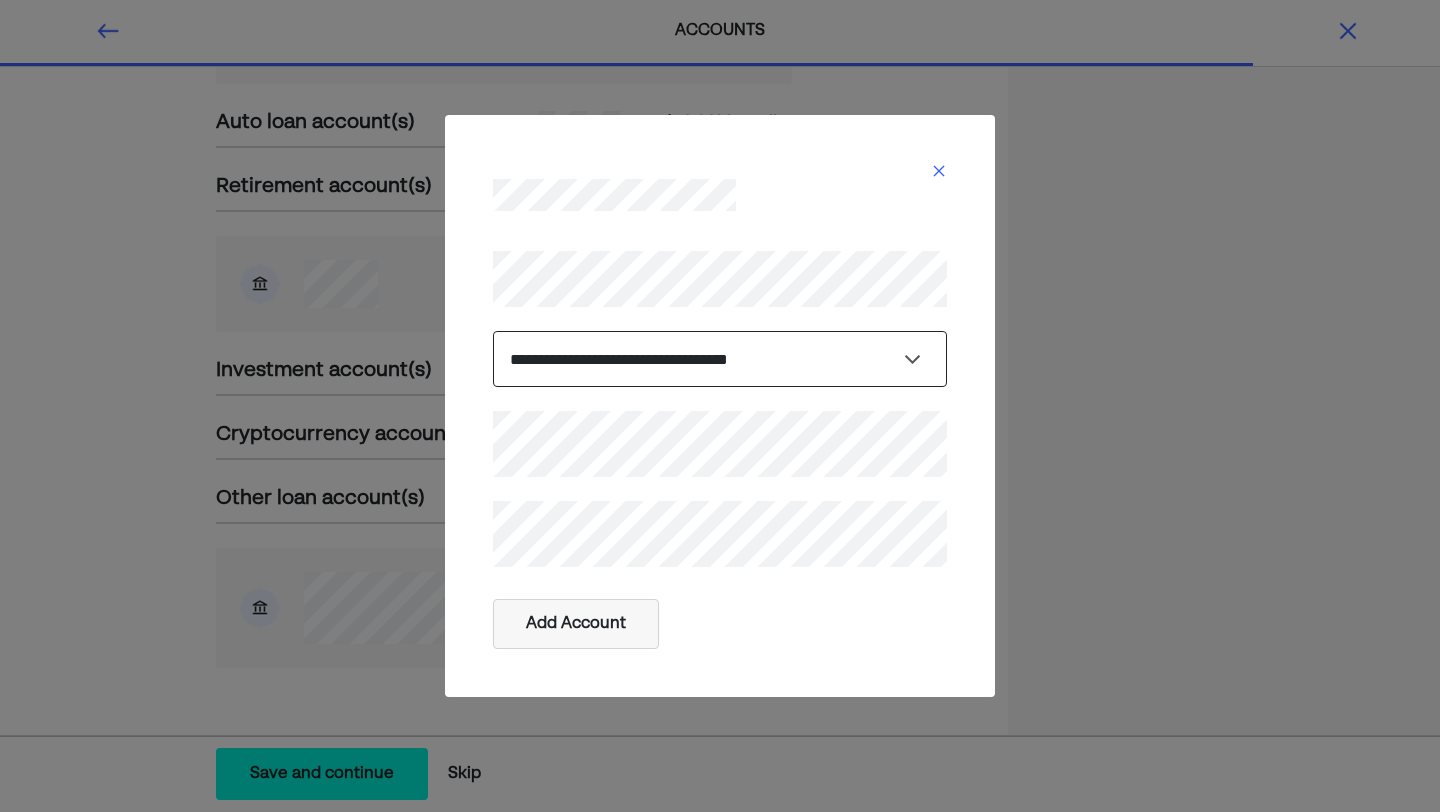 click on "**********" at bounding box center [720, 359] 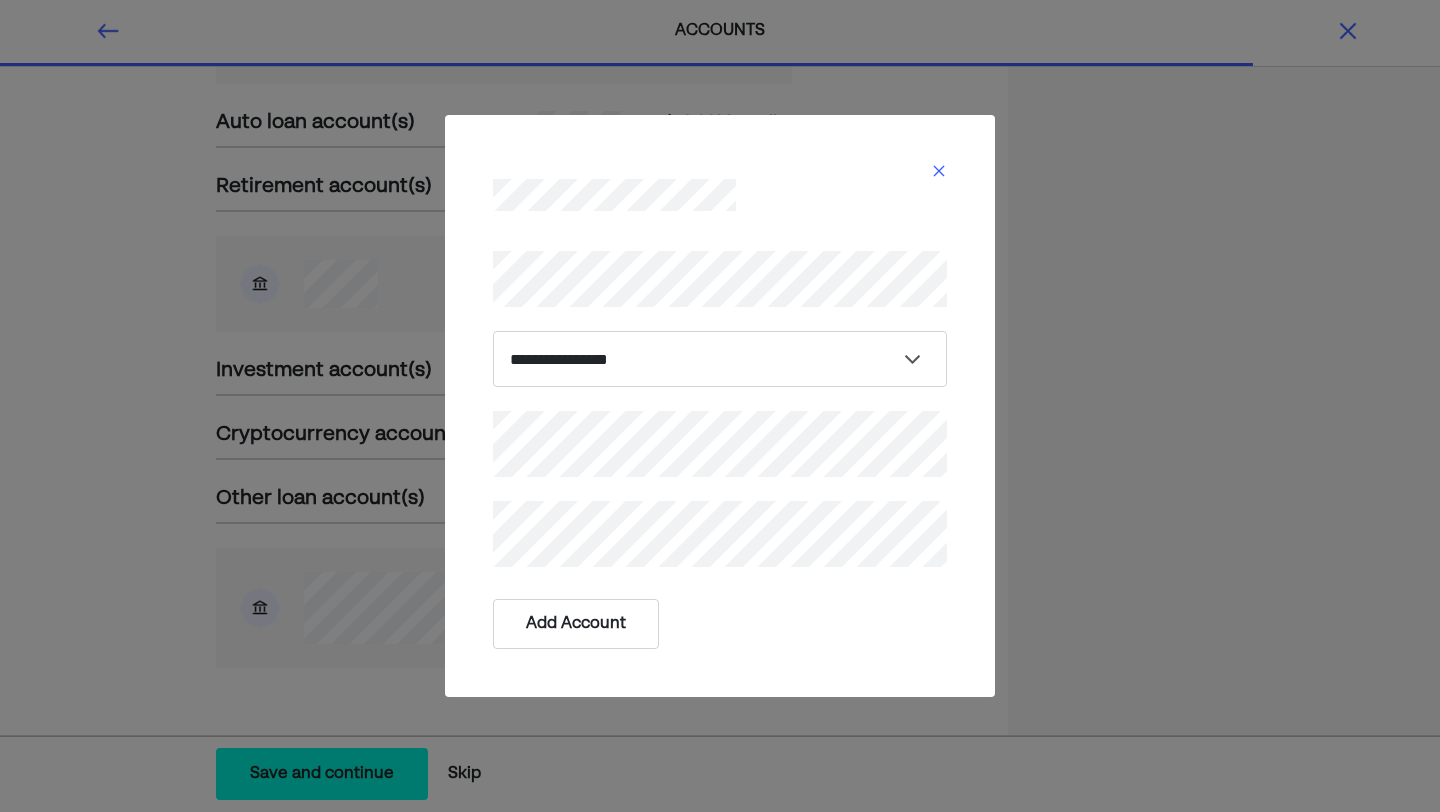 click on "Add Account" at bounding box center [576, 624] 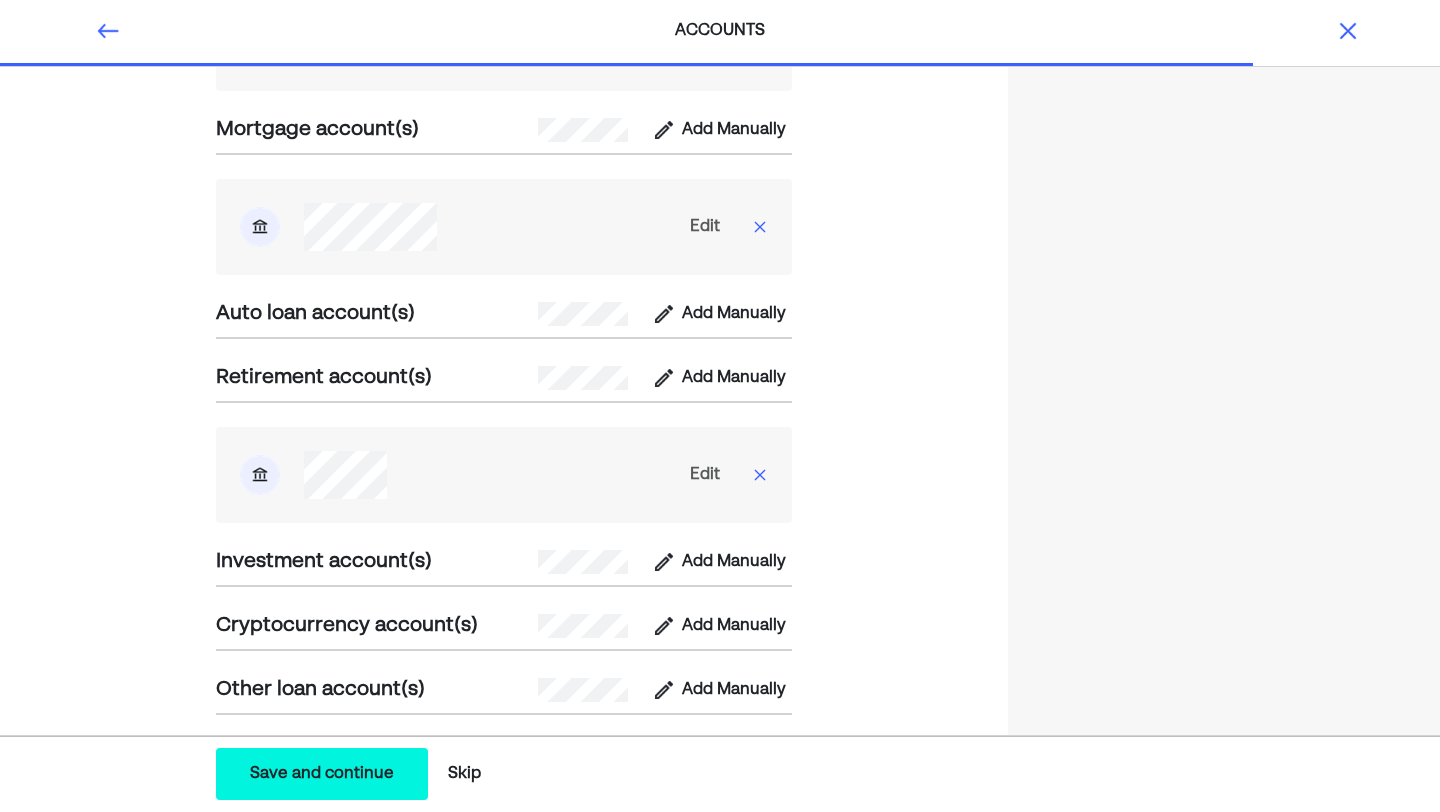 scroll, scrollTop: 1281, scrollLeft: 0, axis: vertical 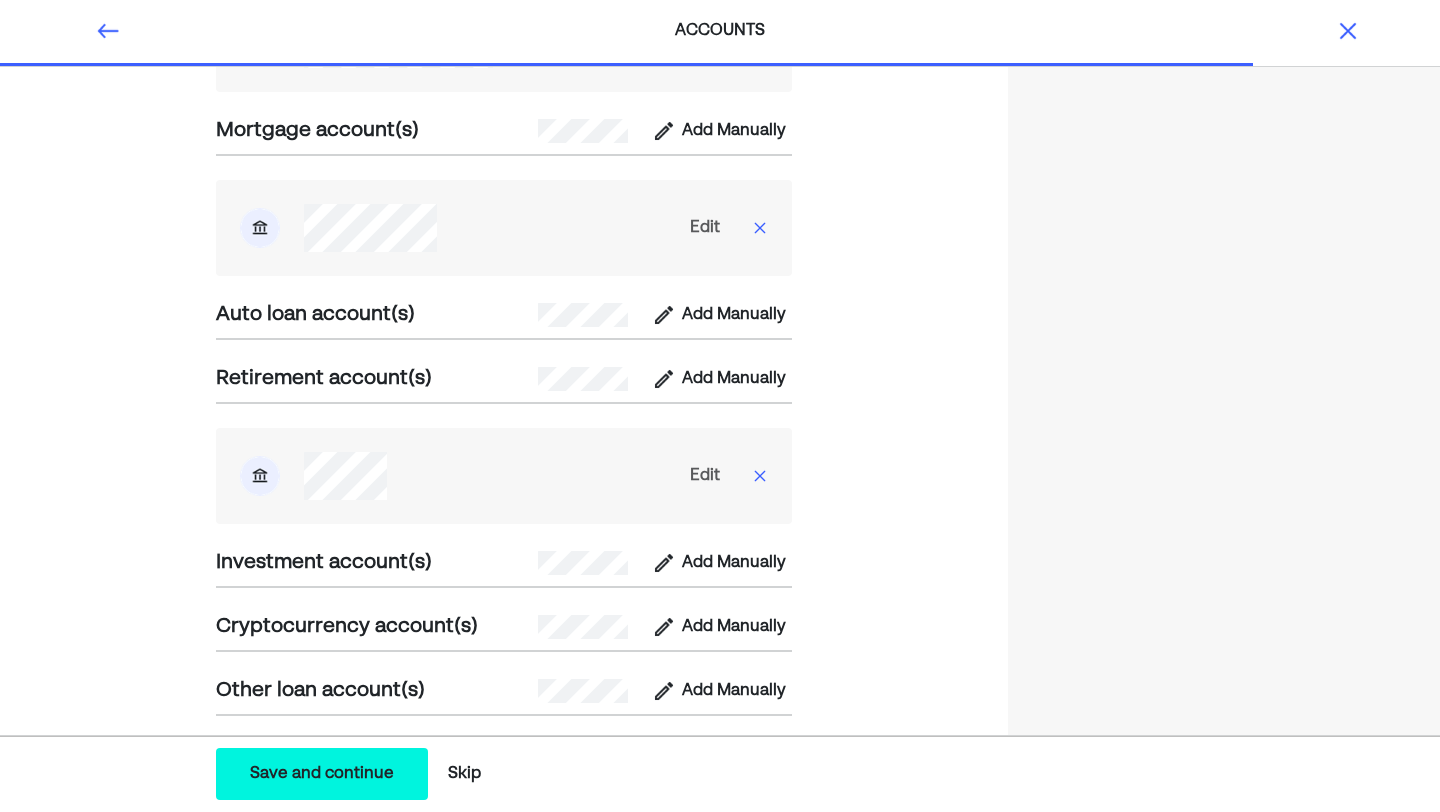 click on "Edit" at bounding box center [705, 476] 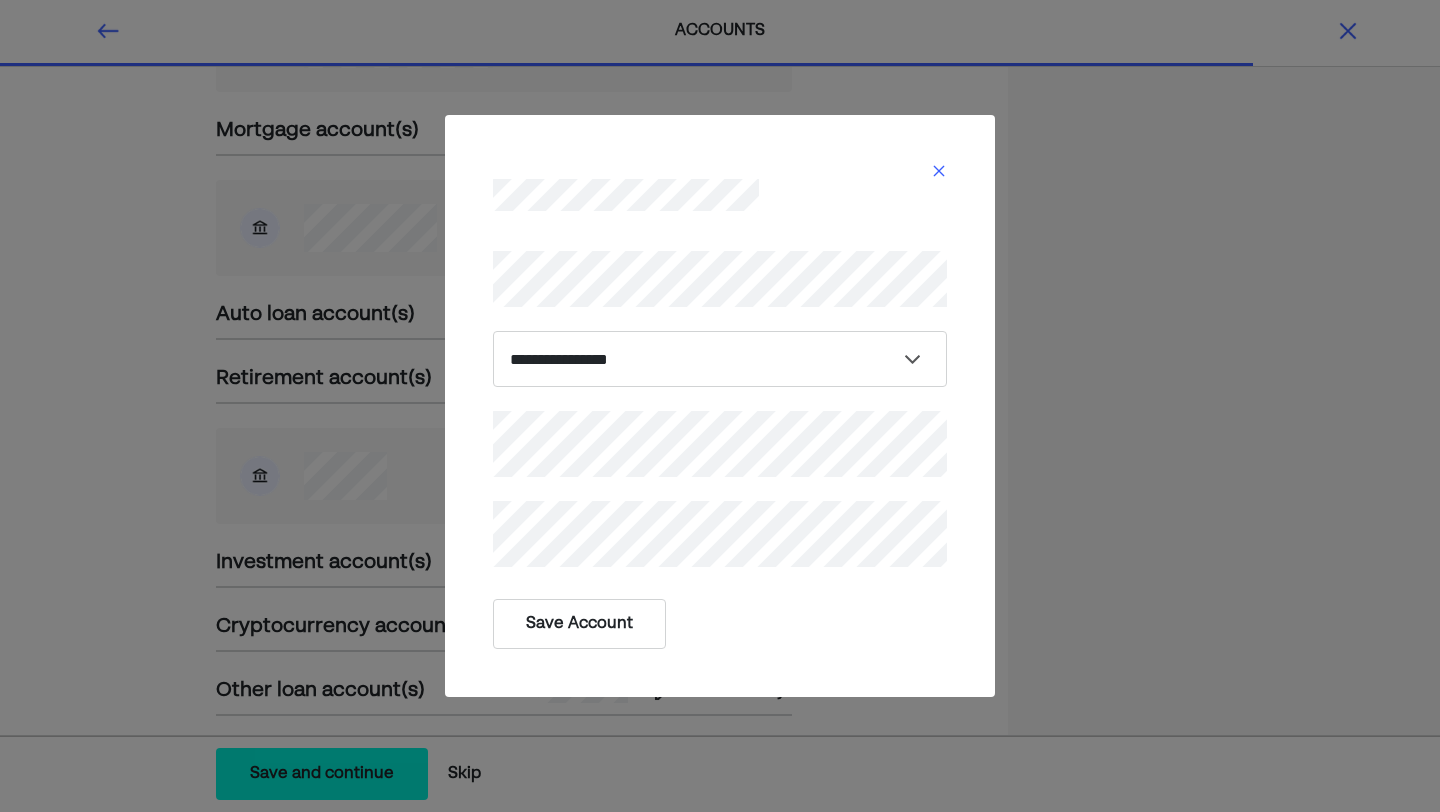 click on "Save Account" at bounding box center [579, 624] 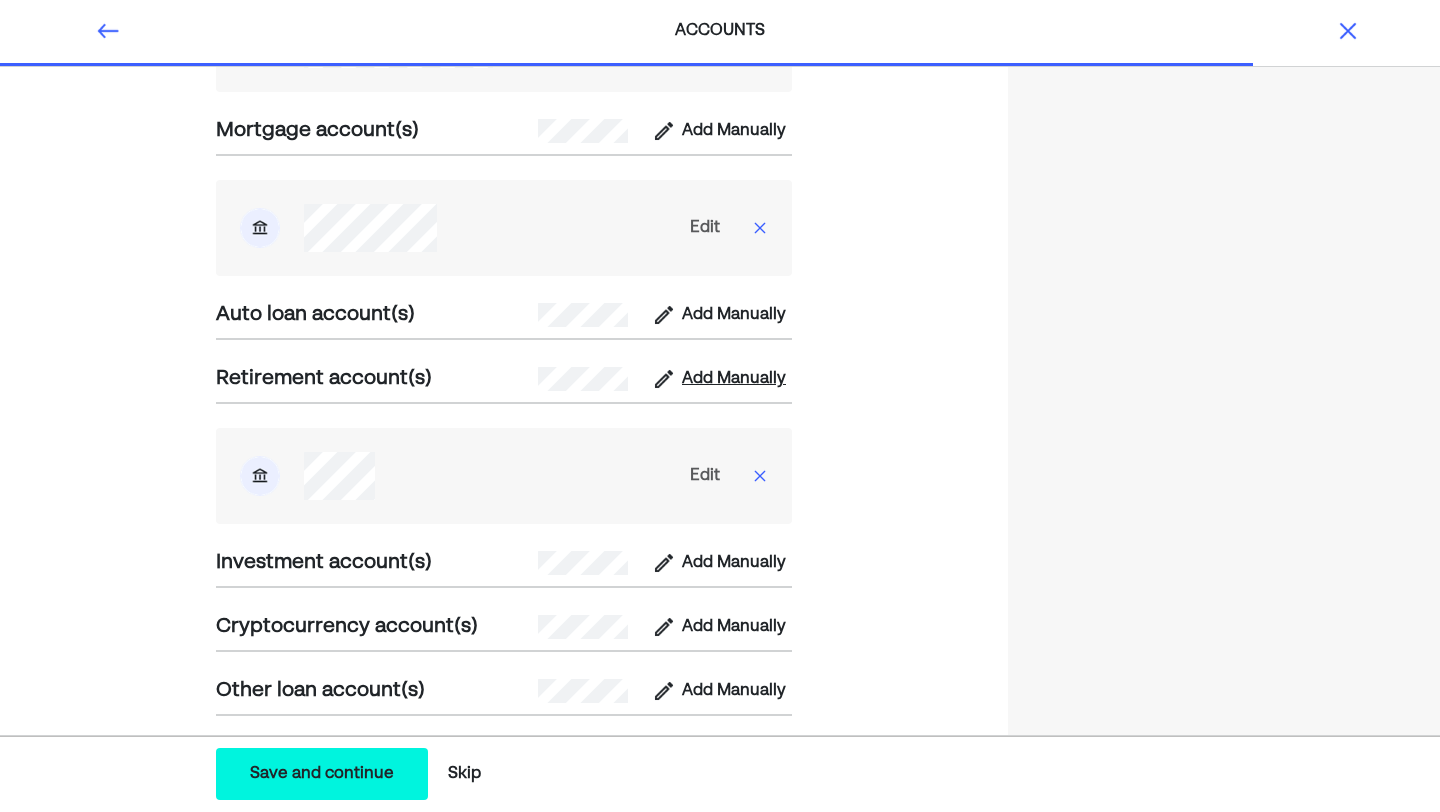 click on "Add Manually" at bounding box center [734, 379] 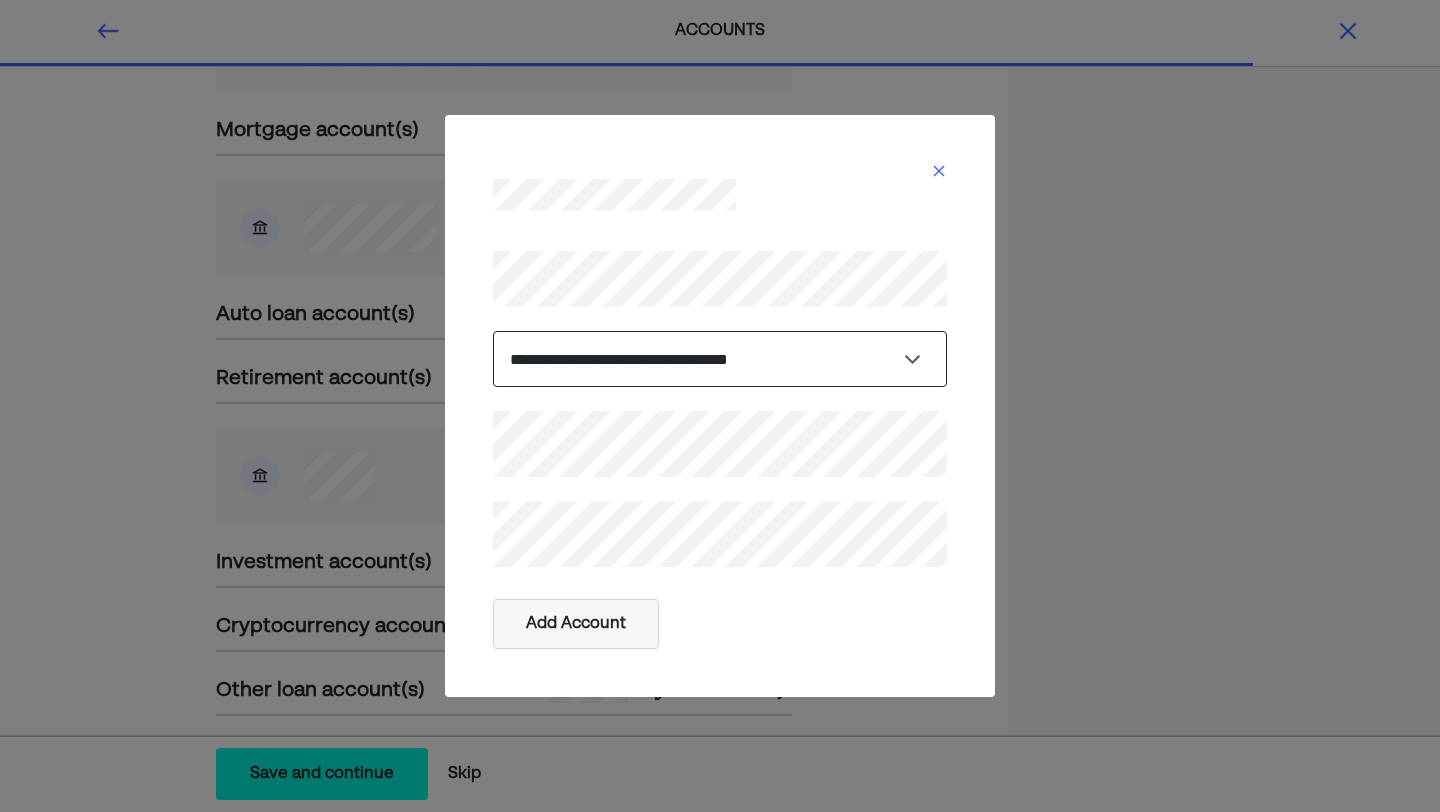 click on "**********" at bounding box center (720, 359) 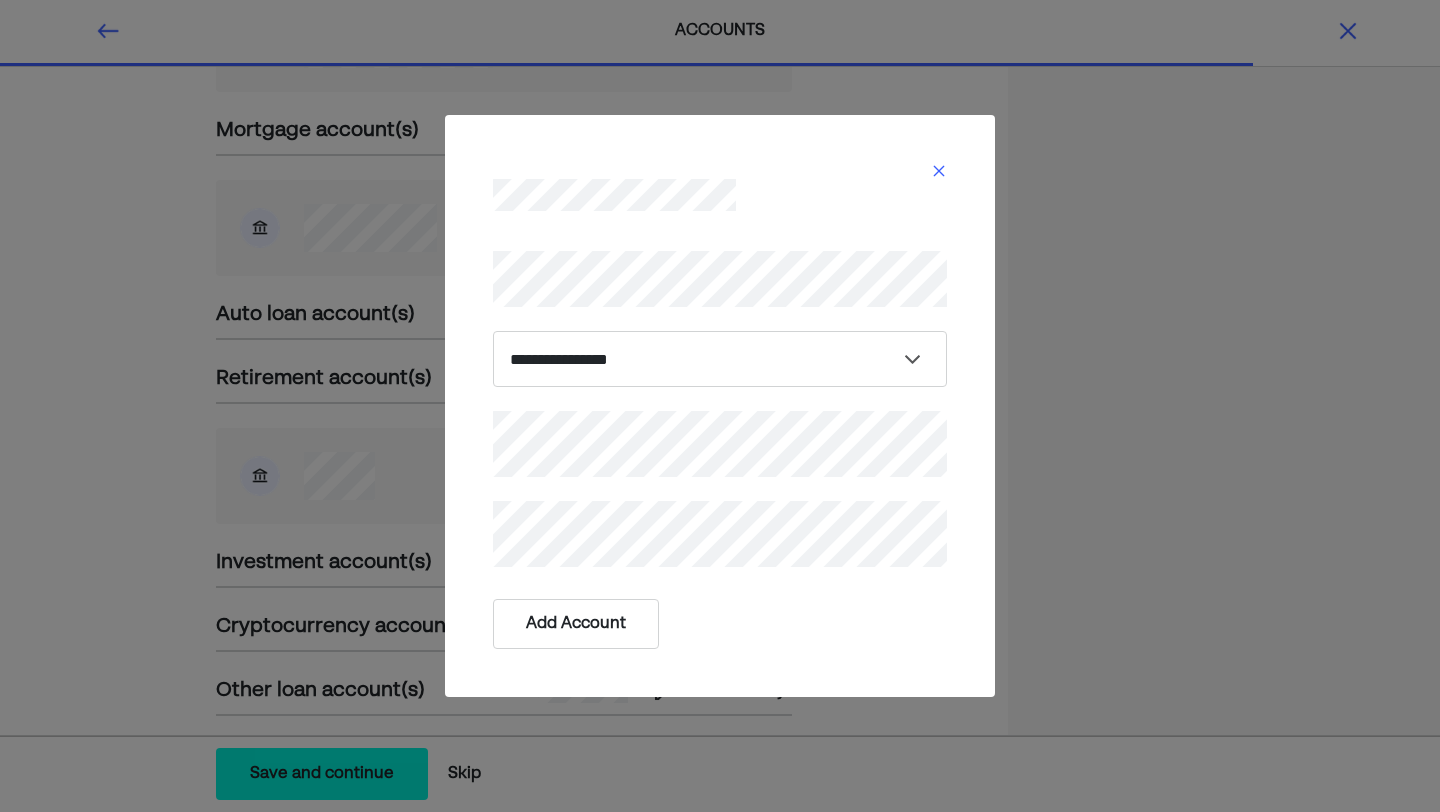 click on "Add Account" at bounding box center (576, 624) 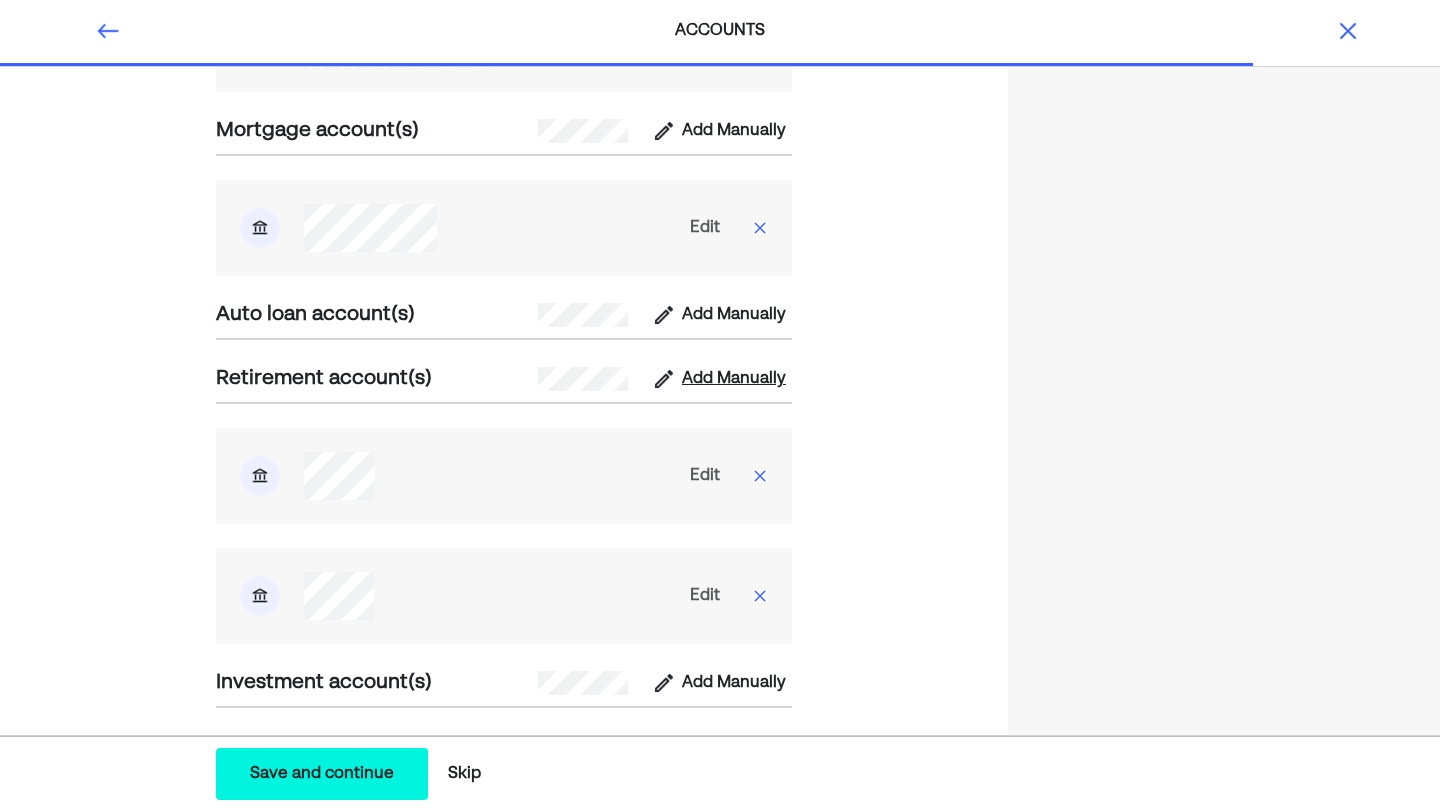 click on "Add Manually" at bounding box center (734, 379) 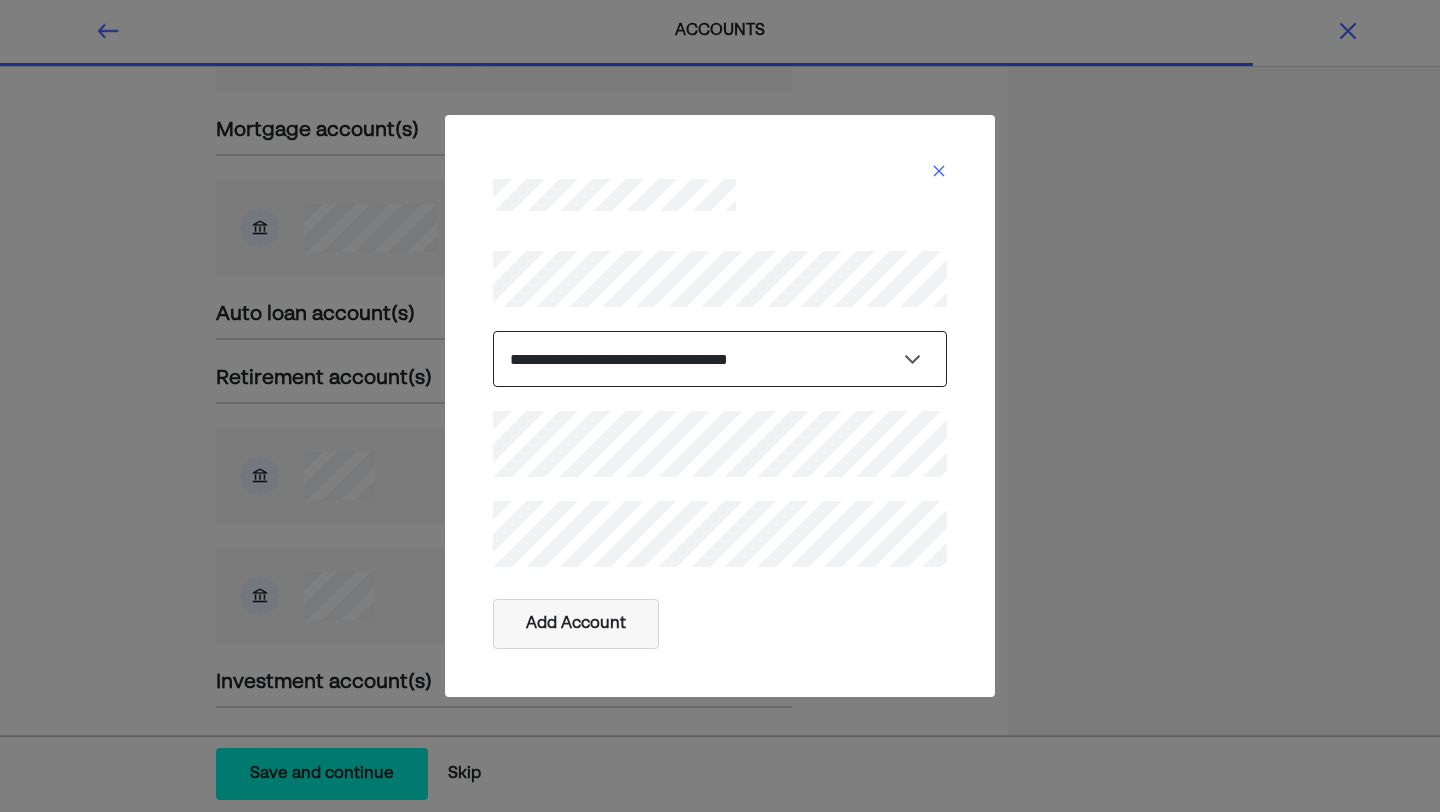 click on "**********" at bounding box center (720, 359) 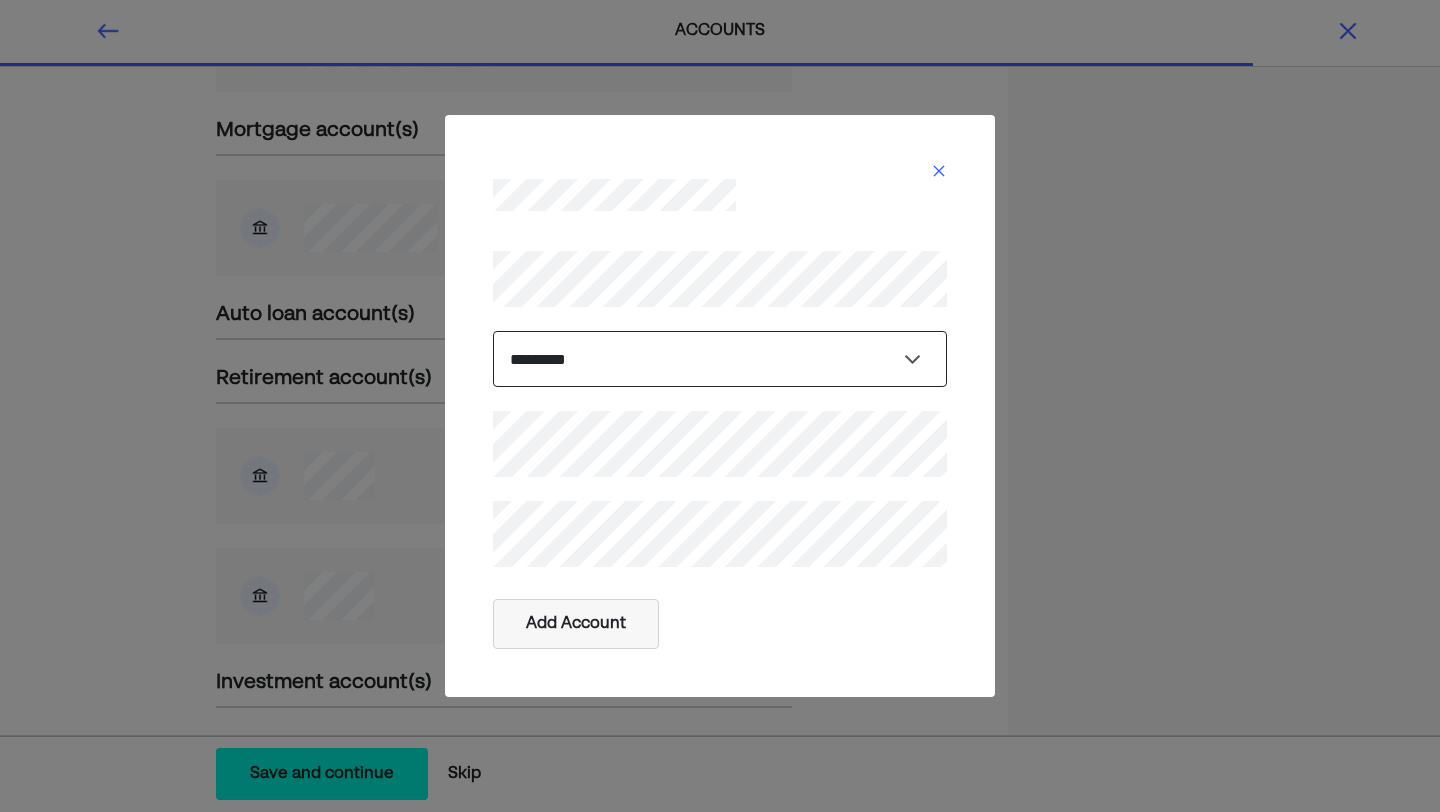 click on "**********" at bounding box center (720, 359) 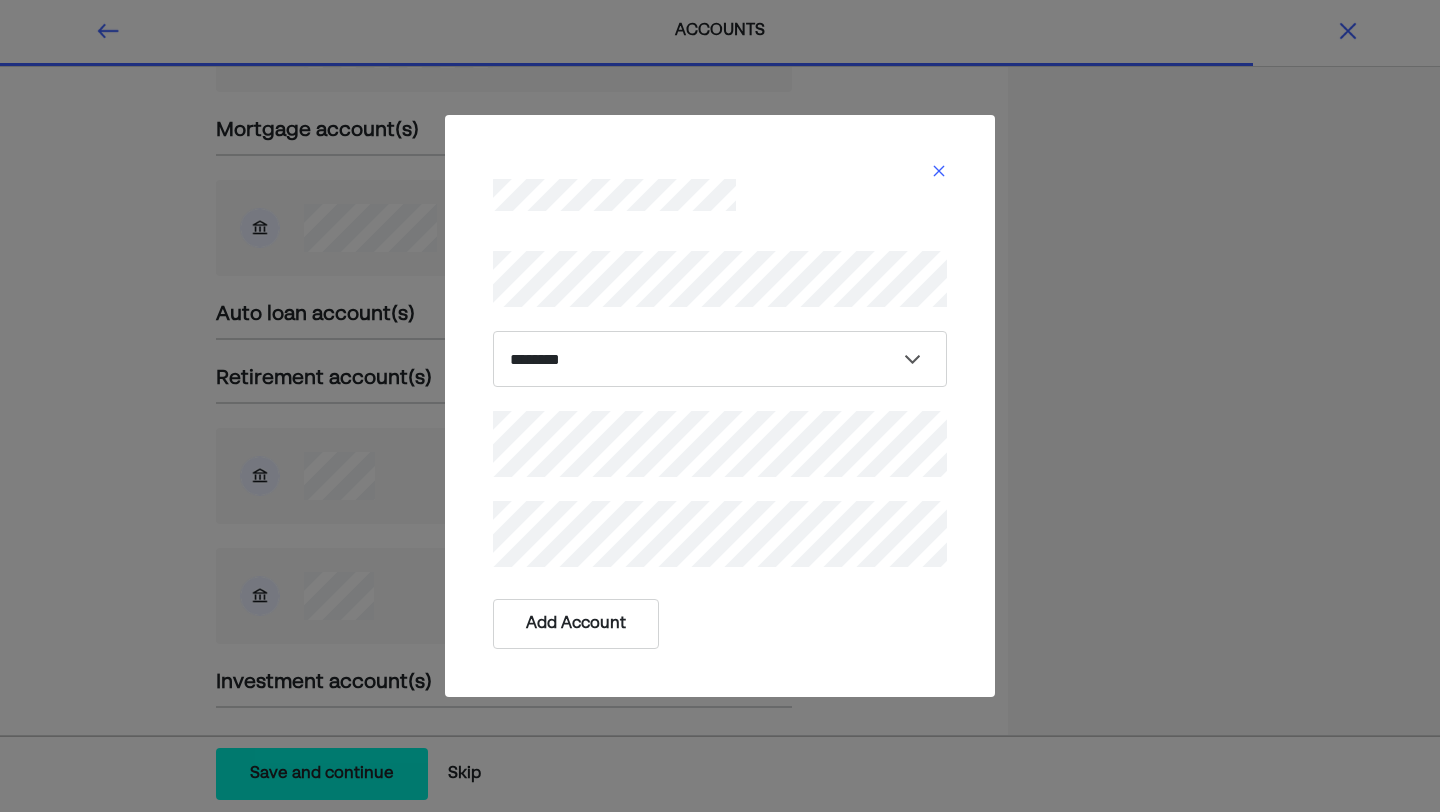 click on "Add Account" at bounding box center [576, 624] 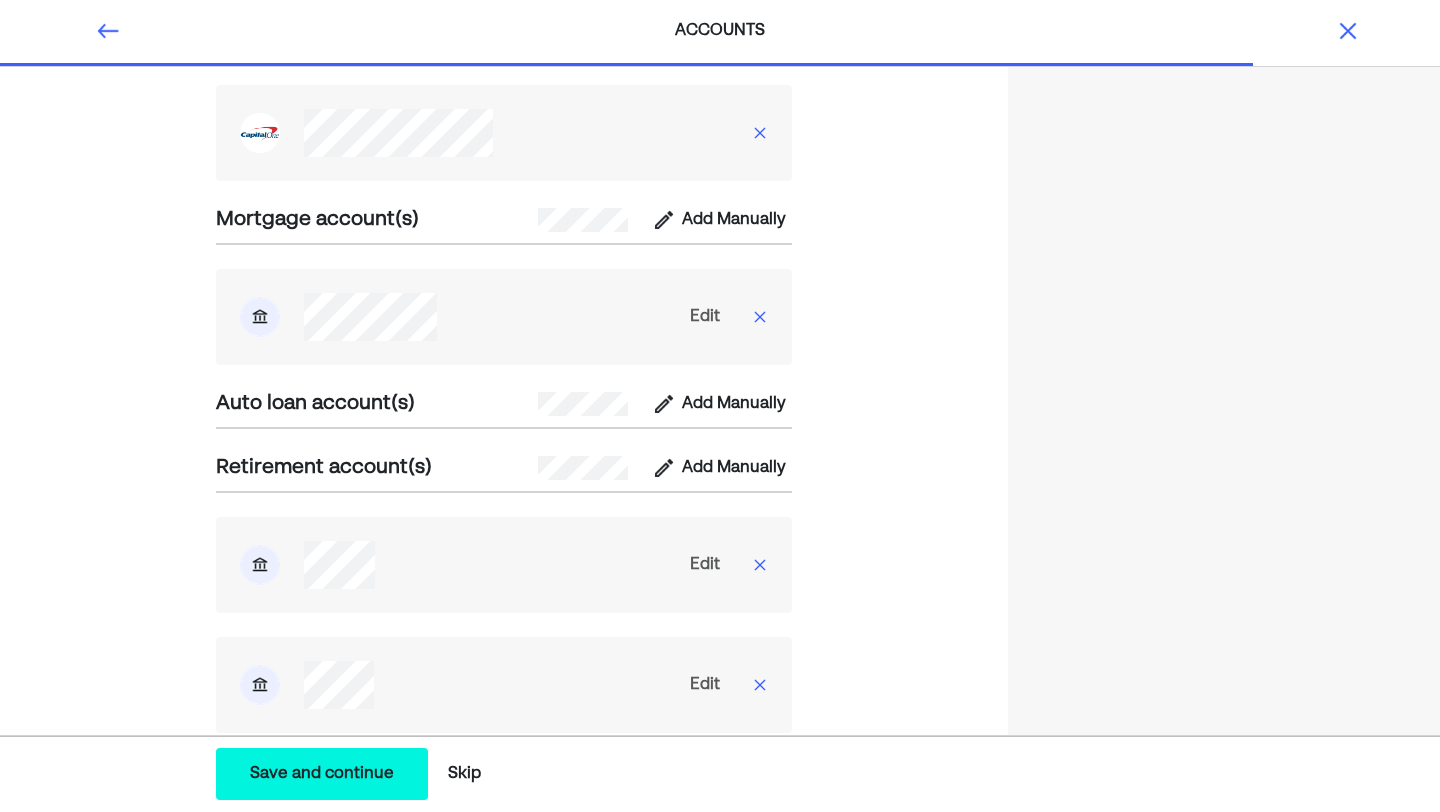 scroll, scrollTop: 1204, scrollLeft: 0, axis: vertical 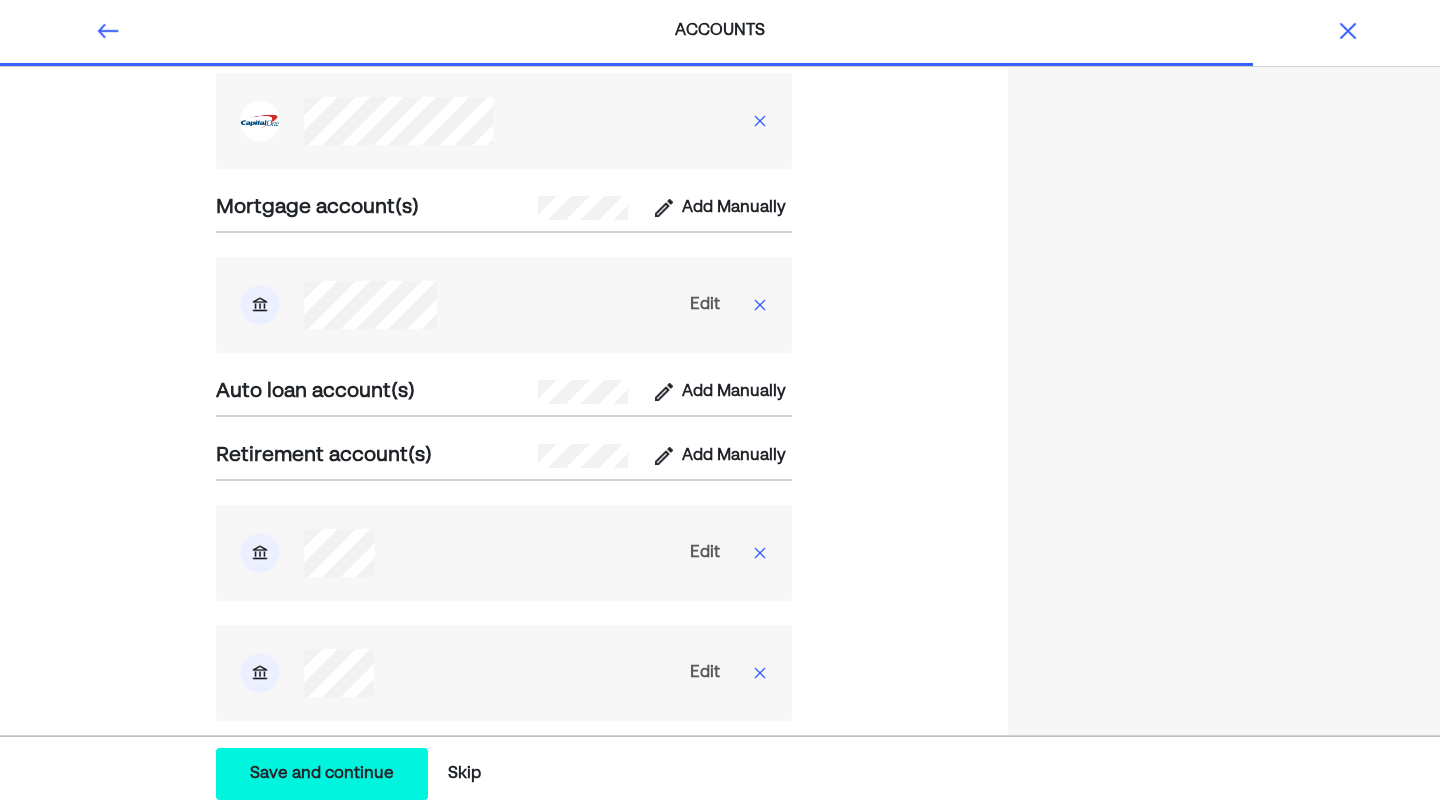 click on "Save and continue" at bounding box center (322, 774) 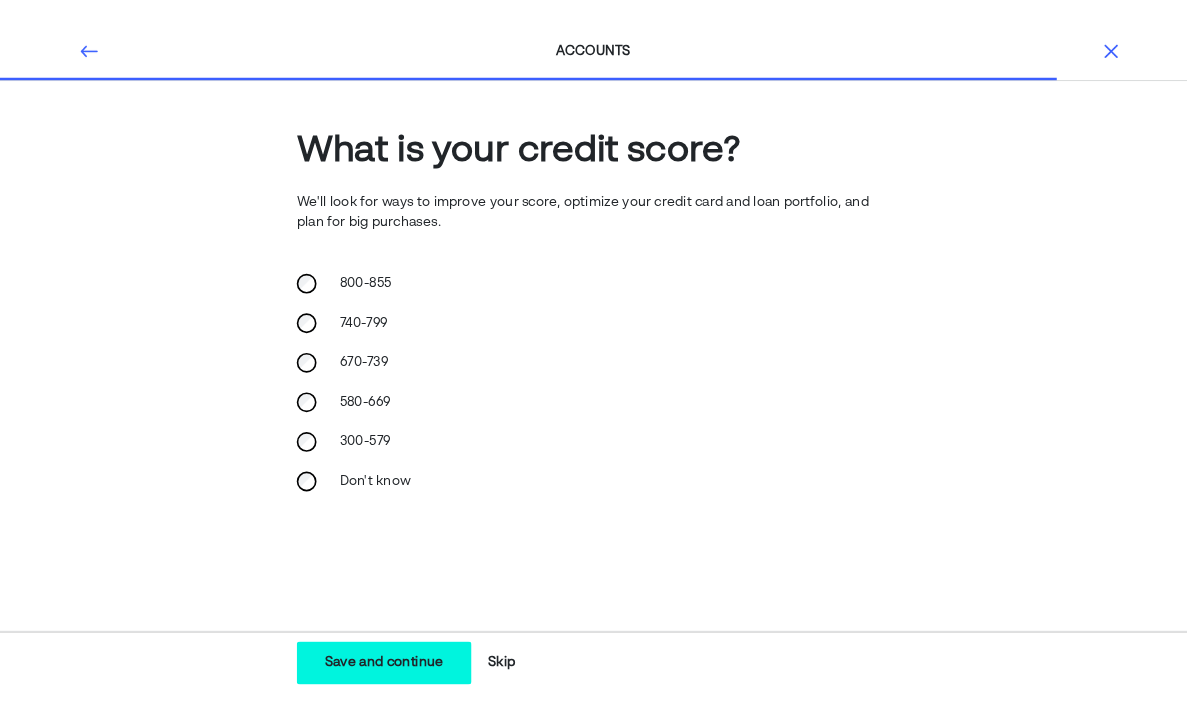 scroll, scrollTop: 0, scrollLeft: 0, axis: both 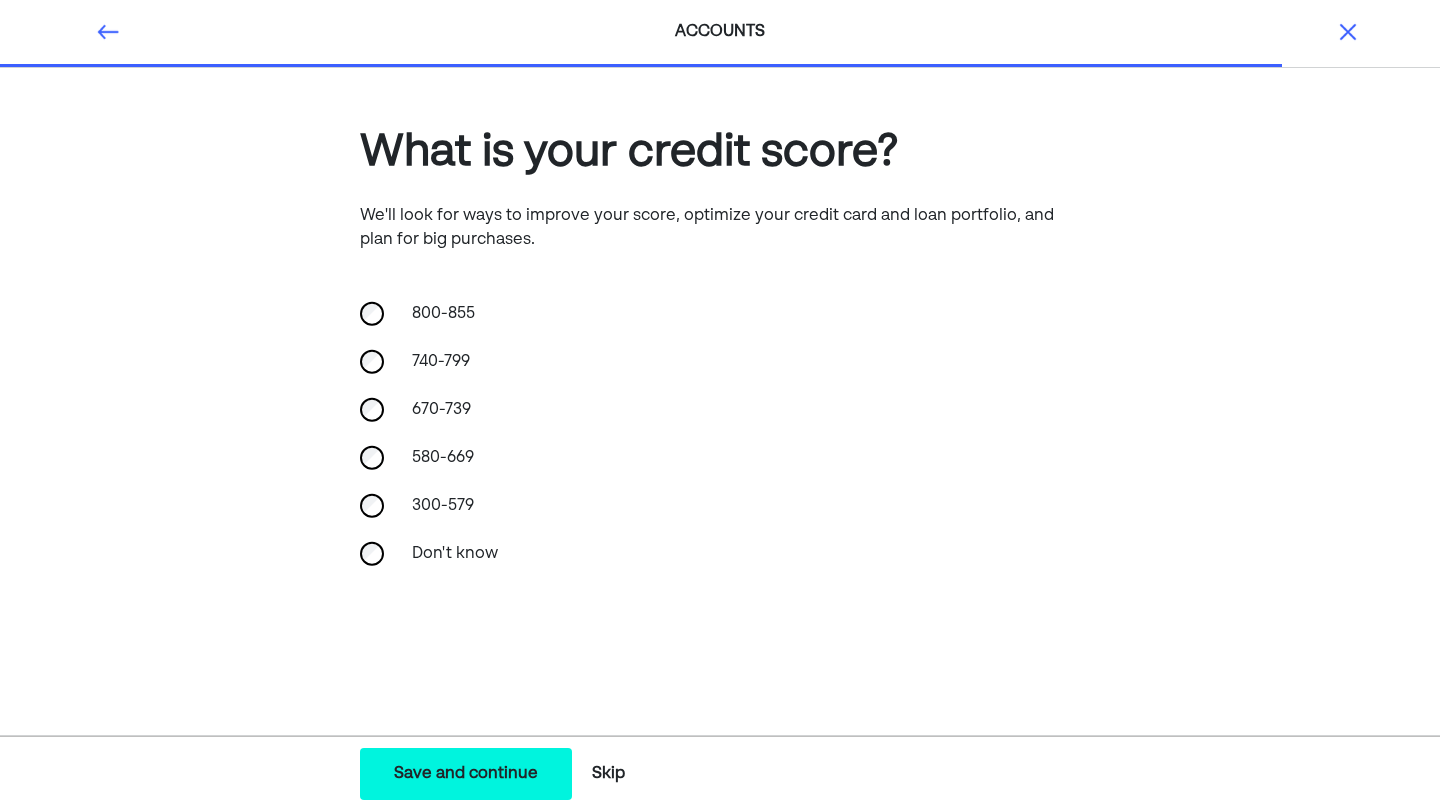 click on "Save and continue" at bounding box center (466, 774) 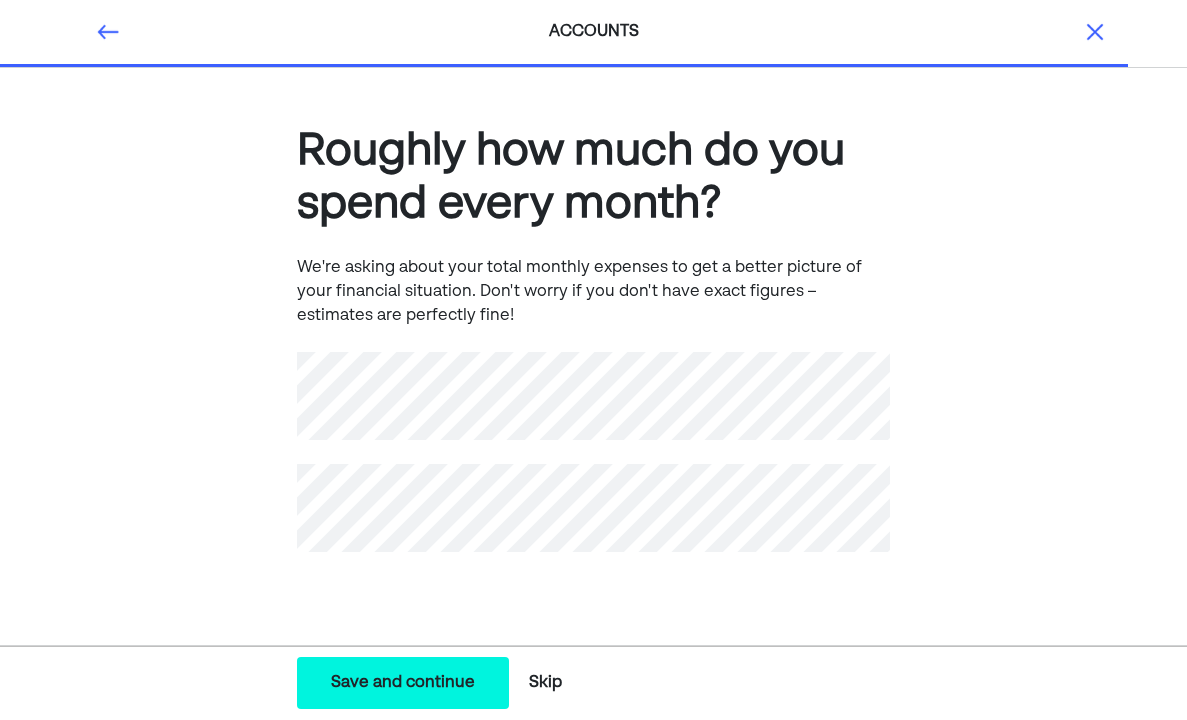 click on "Save and continue" at bounding box center (403, 683) 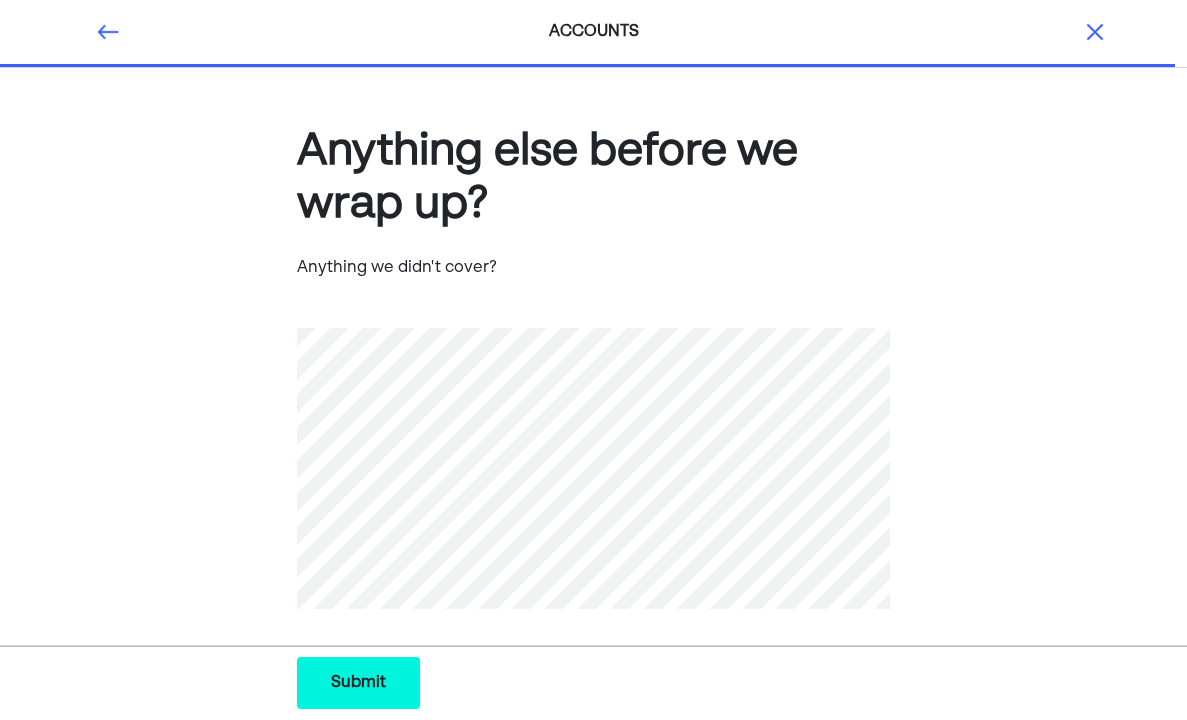 click on "Submit" at bounding box center (358, 683) 